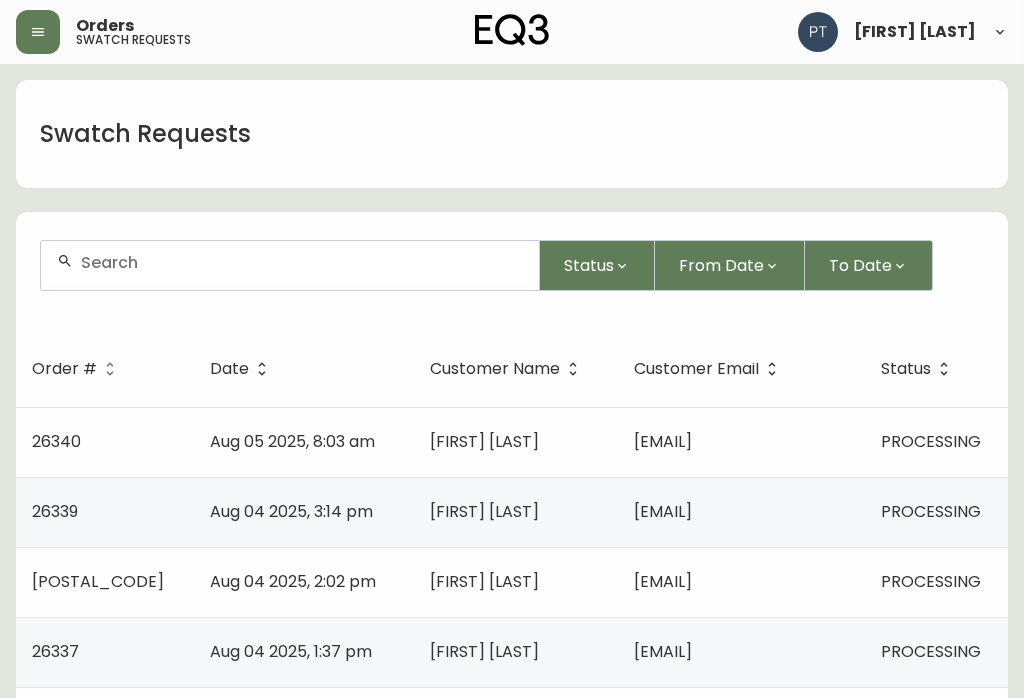 scroll, scrollTop: 0, scrollLeft: 0, axis: both 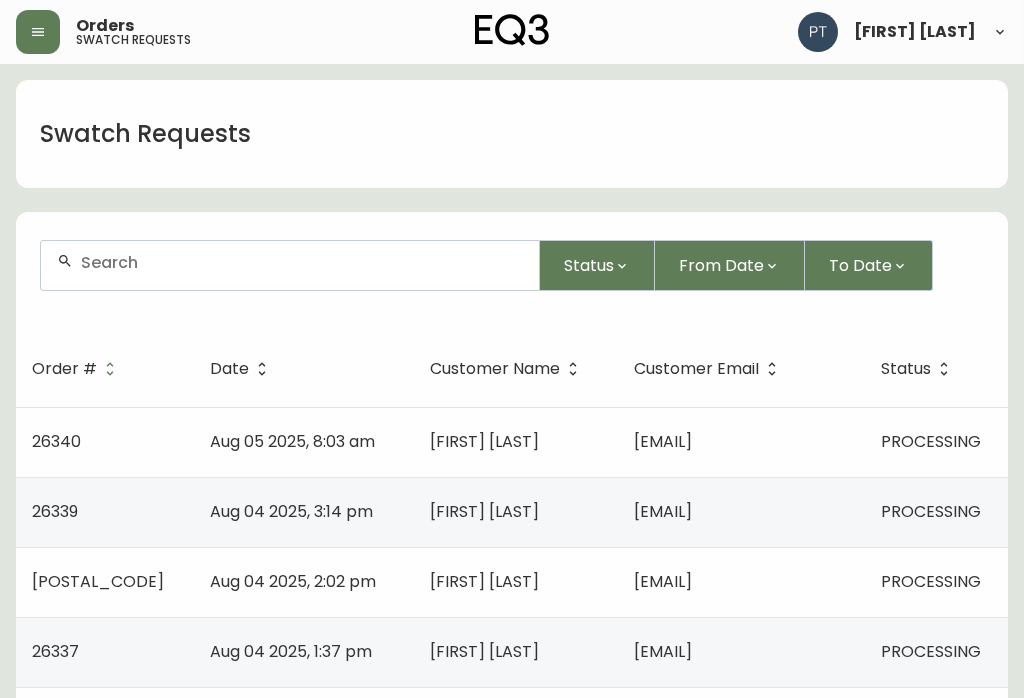 click on "[EMAIL]" at bounding box center [741, 442] 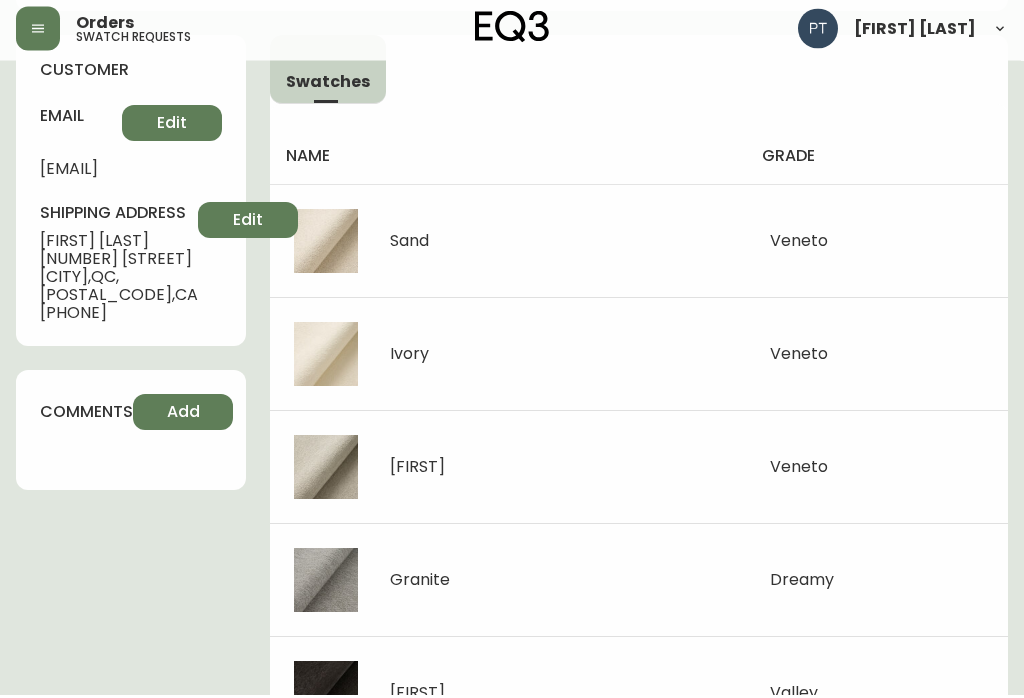 scroll, scrollTop: 0, scrollLeft: 0, axis: both 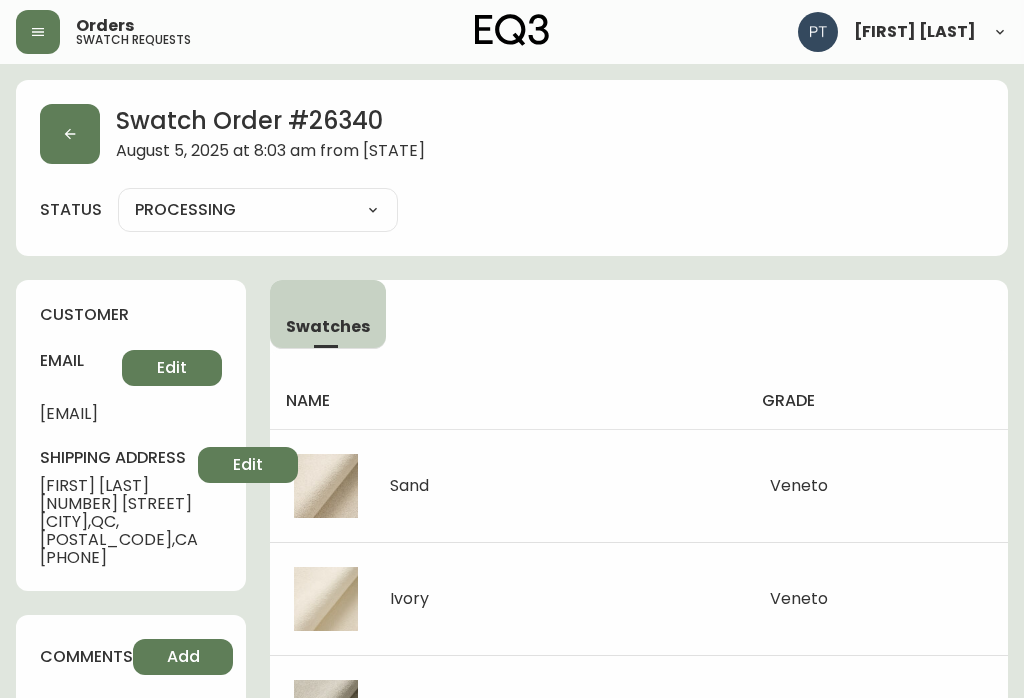 click at bounding box center [70, 134] 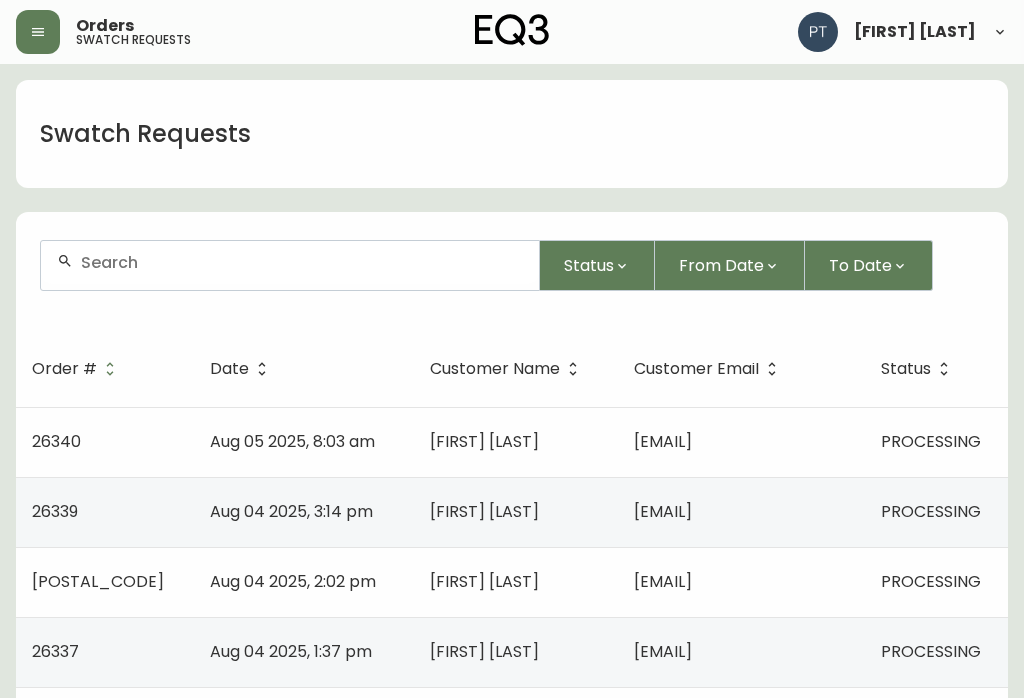 click on "[EMAIL]" at bounding box center [741, 512] 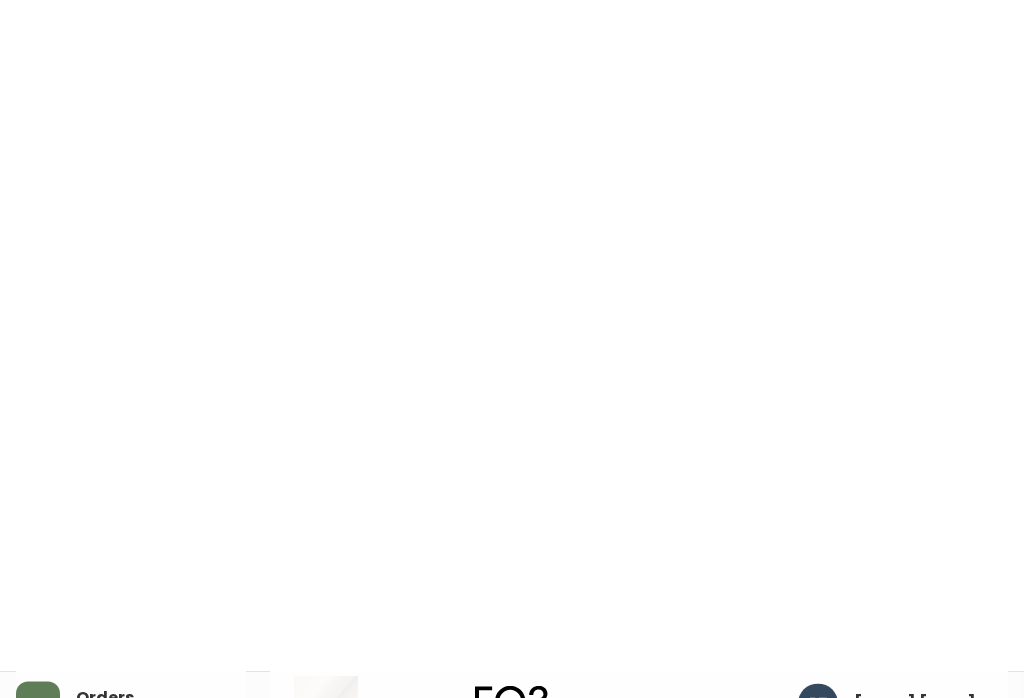 scroll, scrollTop: 0, scrollLeft: 0, axis: both 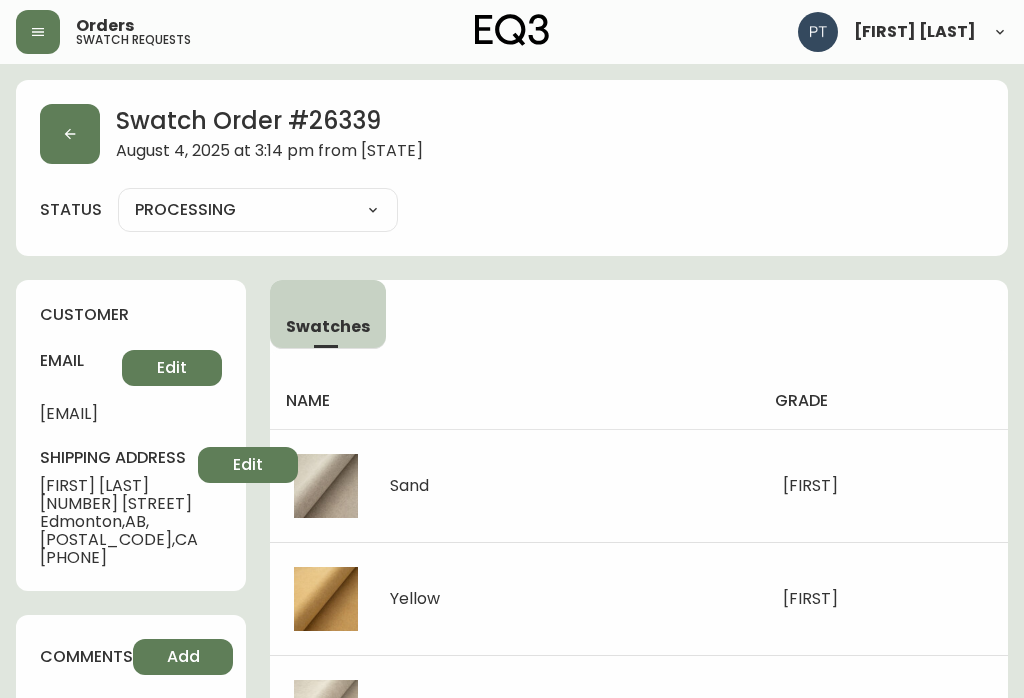 click at bounding box center [70, 134] 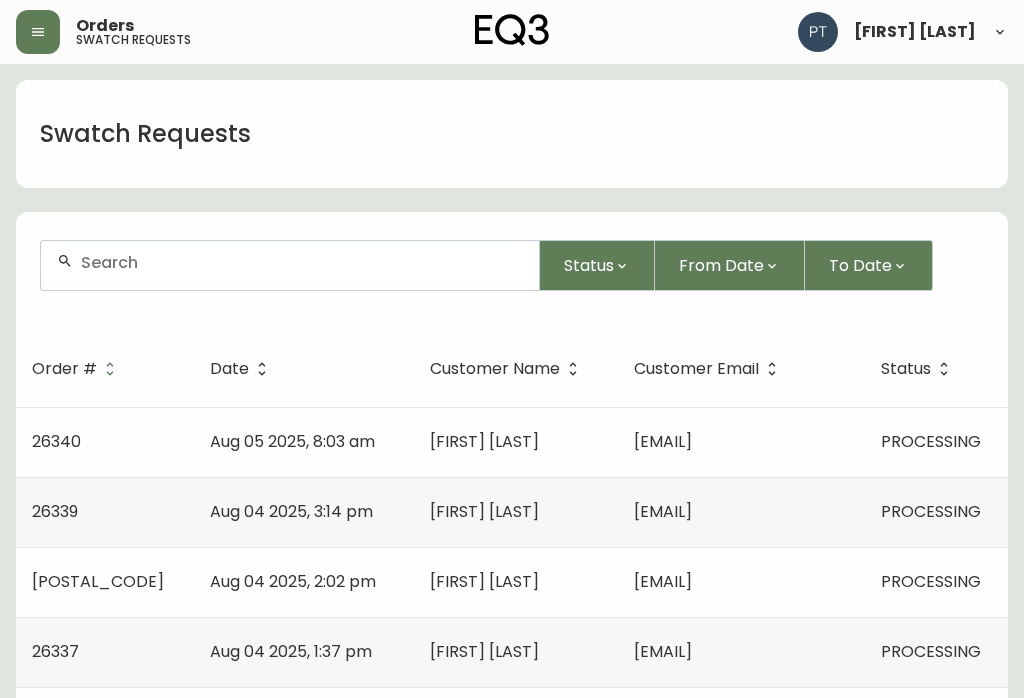 click on "PROCESSING" at bounding box center (936, 582) 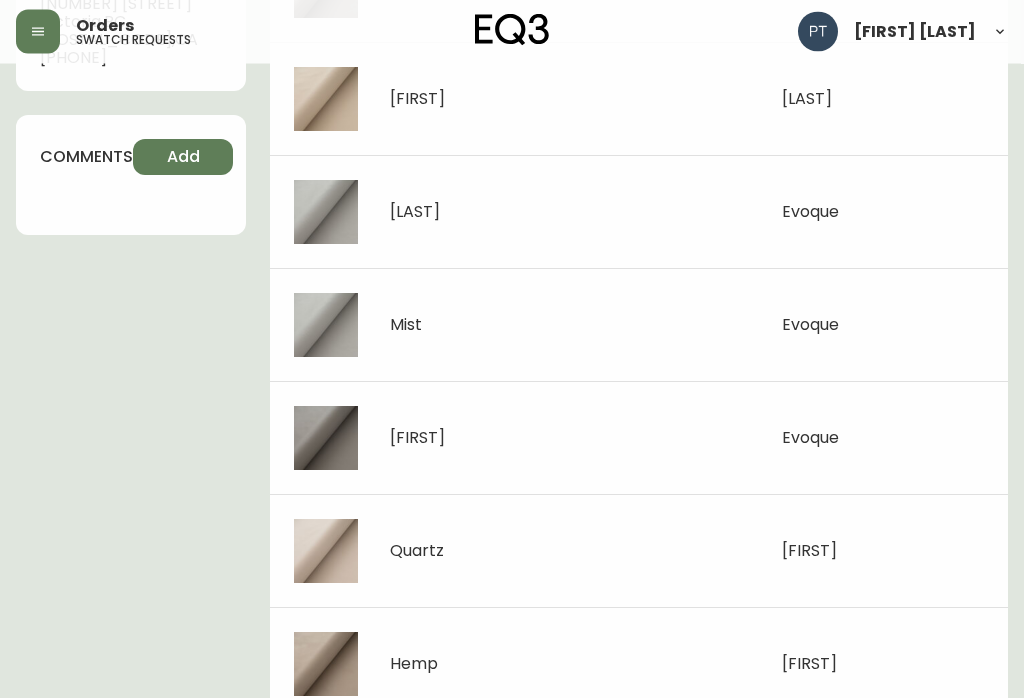 scroll, scrollTop: 502, scrollLeft: 0, axis: vertical 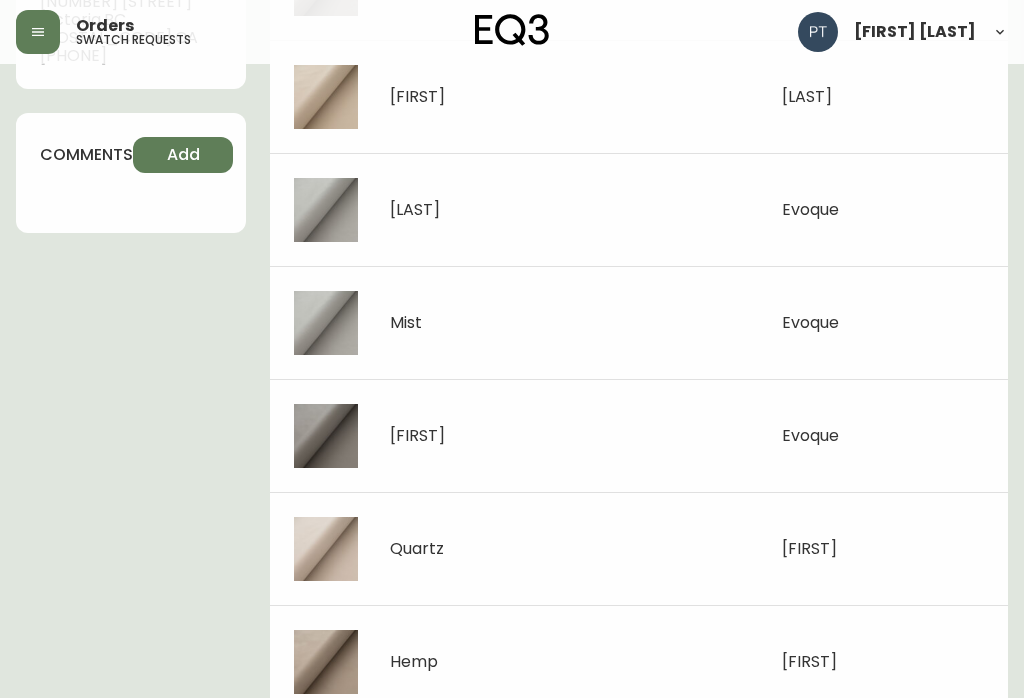 click on "comments" at bounding box center [86, 155] 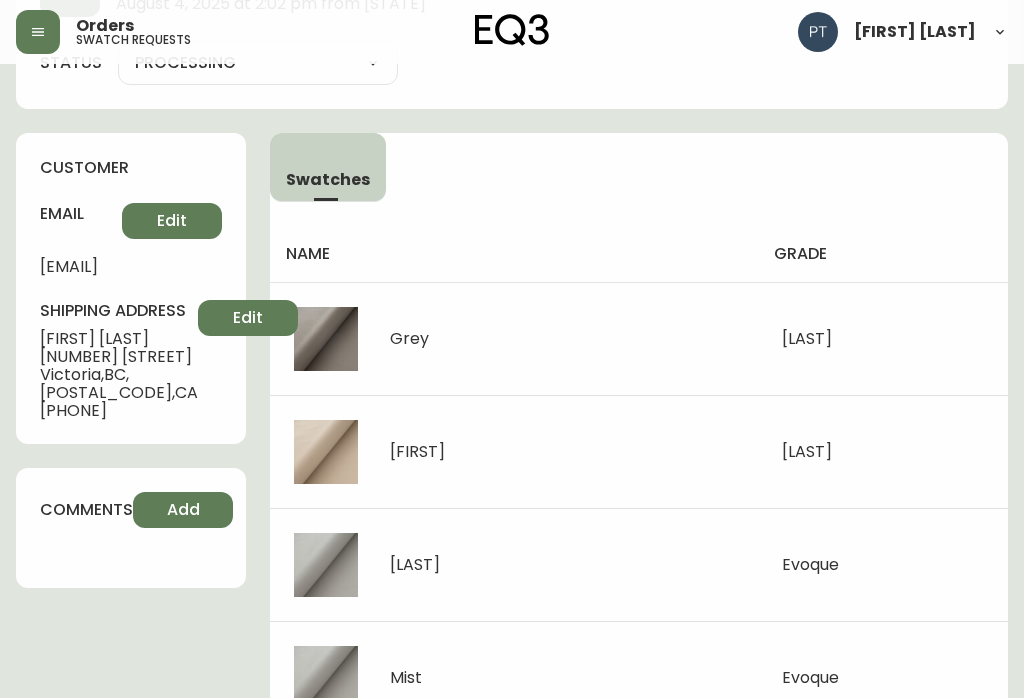 scroll, scrollTop: 0, scrollLeft: 0, axis: both 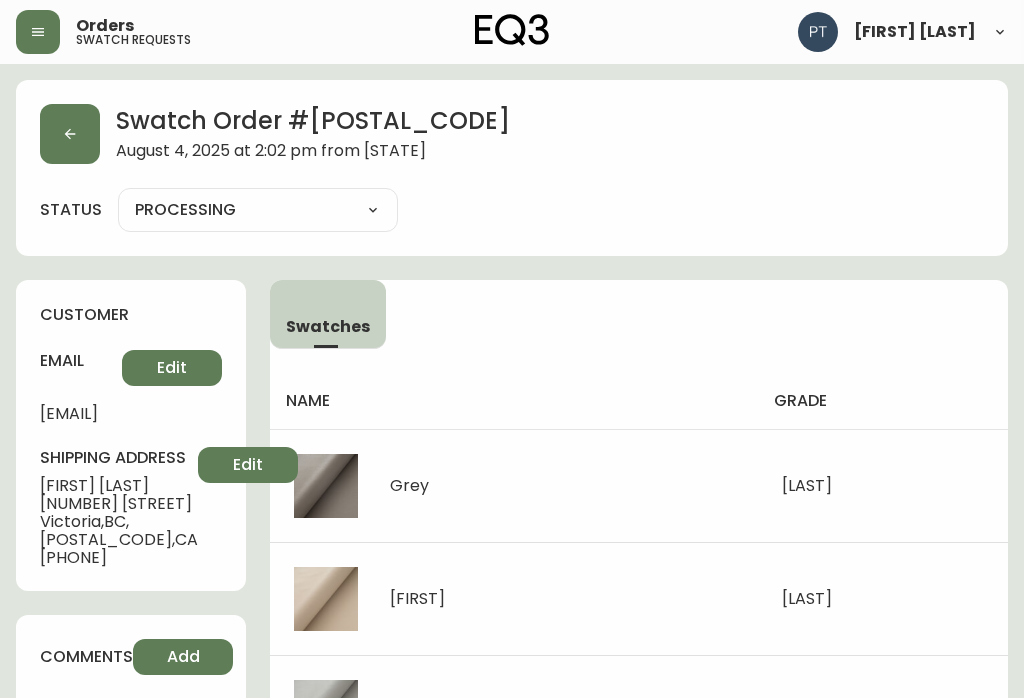 click at bounding box center (70, 134) 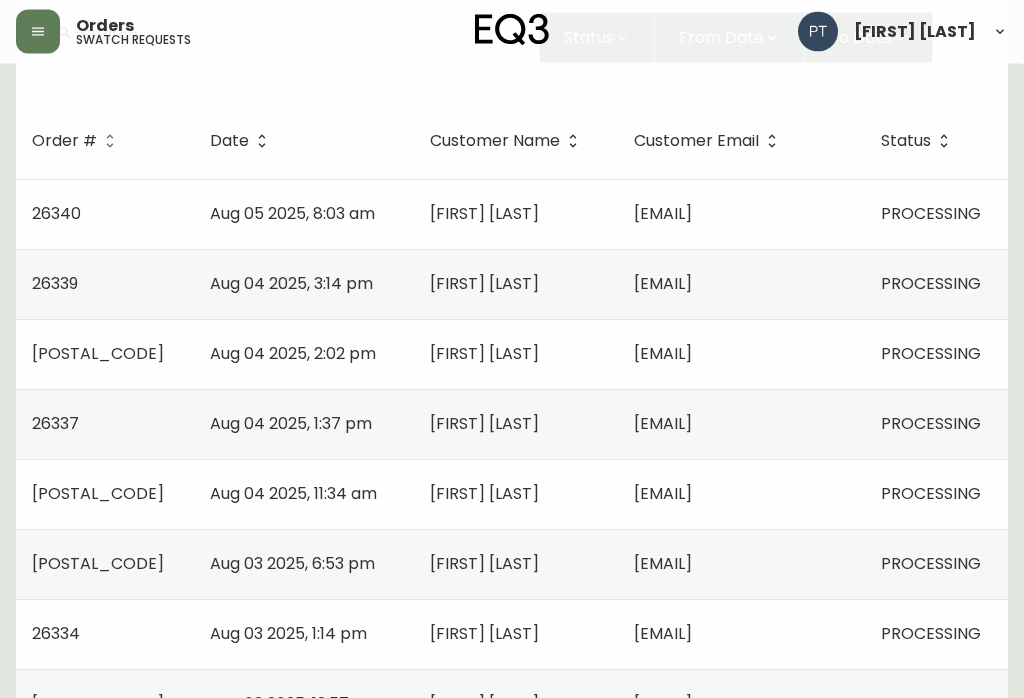 scroll, scrollTop: 223, scrollLeft: 0, axis: vertical 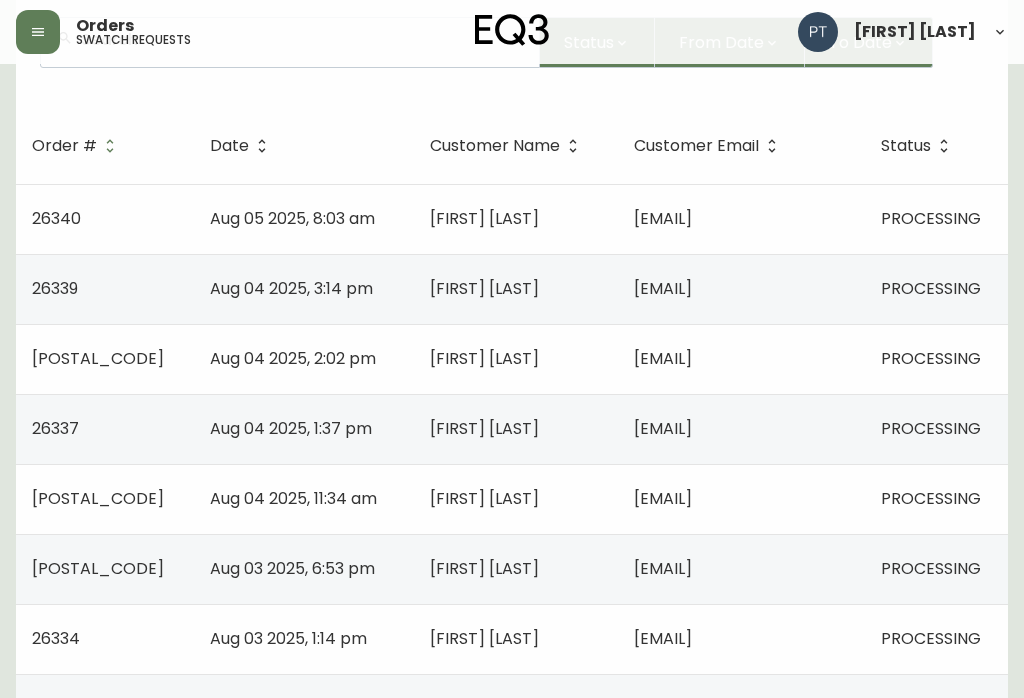 click on "Aug 04 2025, 1:37 pm" at bounding box center [291, 428] 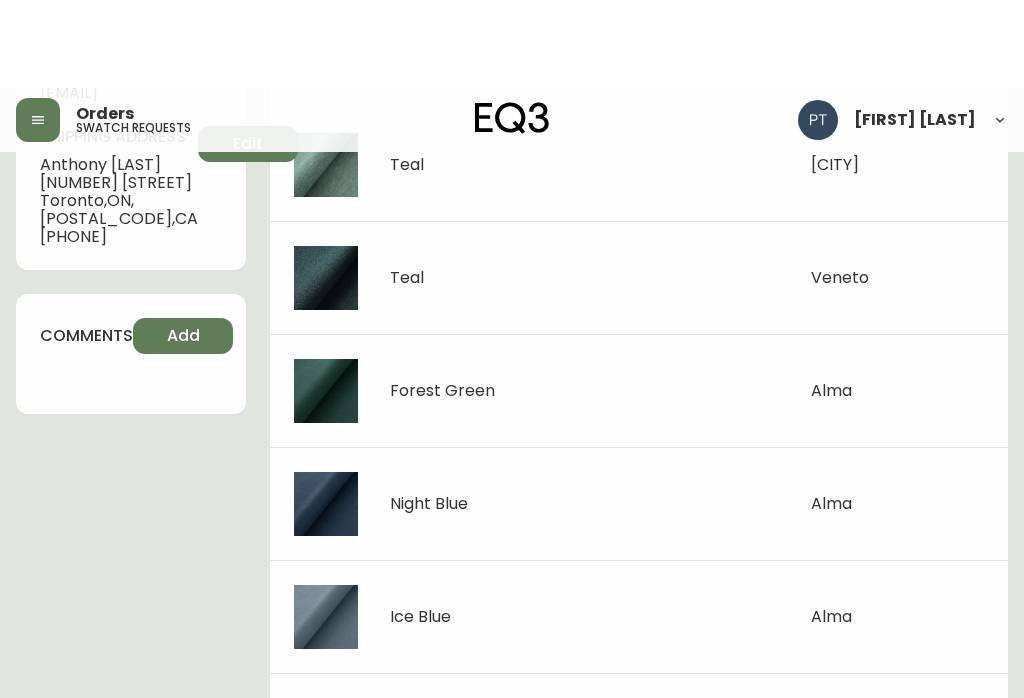 scroll, scrollTop: 0, scrollLeft: 0, axis: both 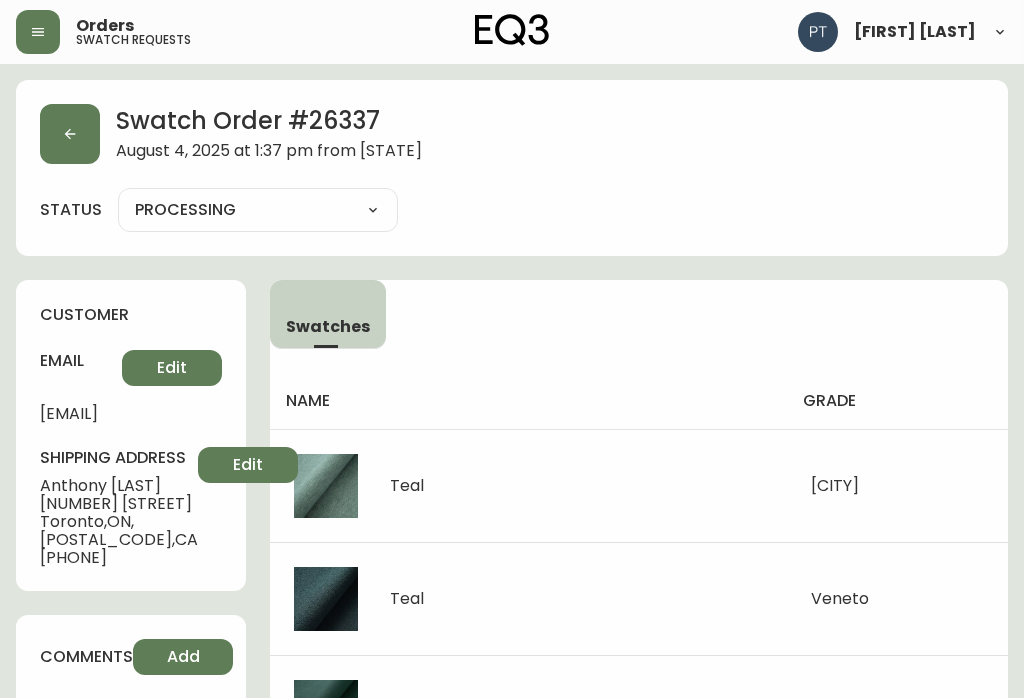 click at bounding box center [70, 134] 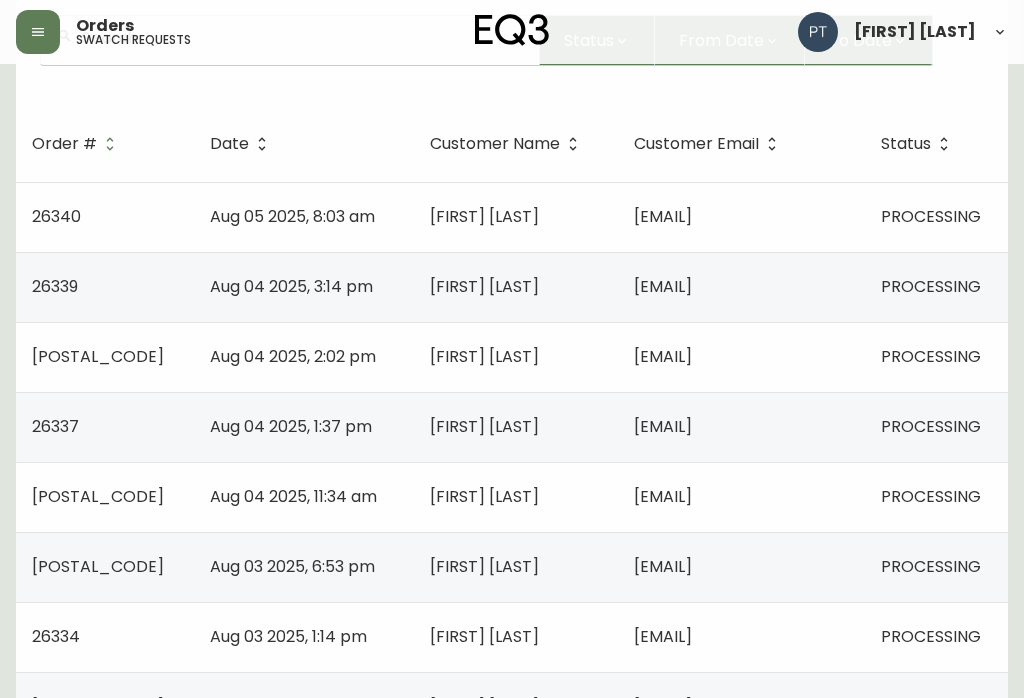 scroll, scrollTop: 225, scrollLeft: 0, axis: vertical 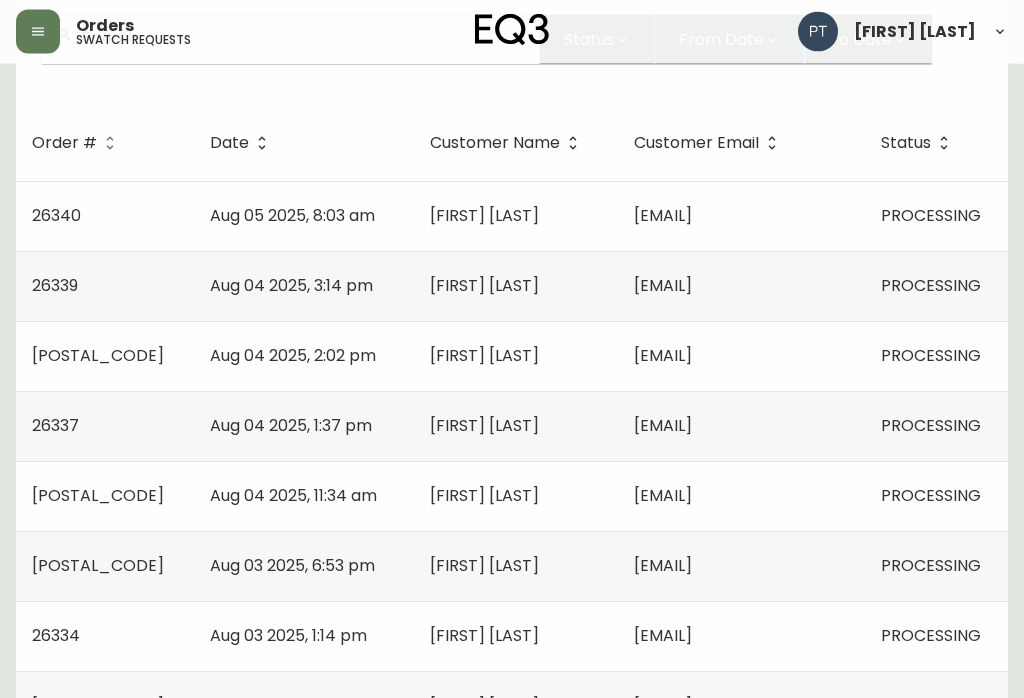 click on "Aug 04 2025, 11:34 am" at bounding box center [293, 496] 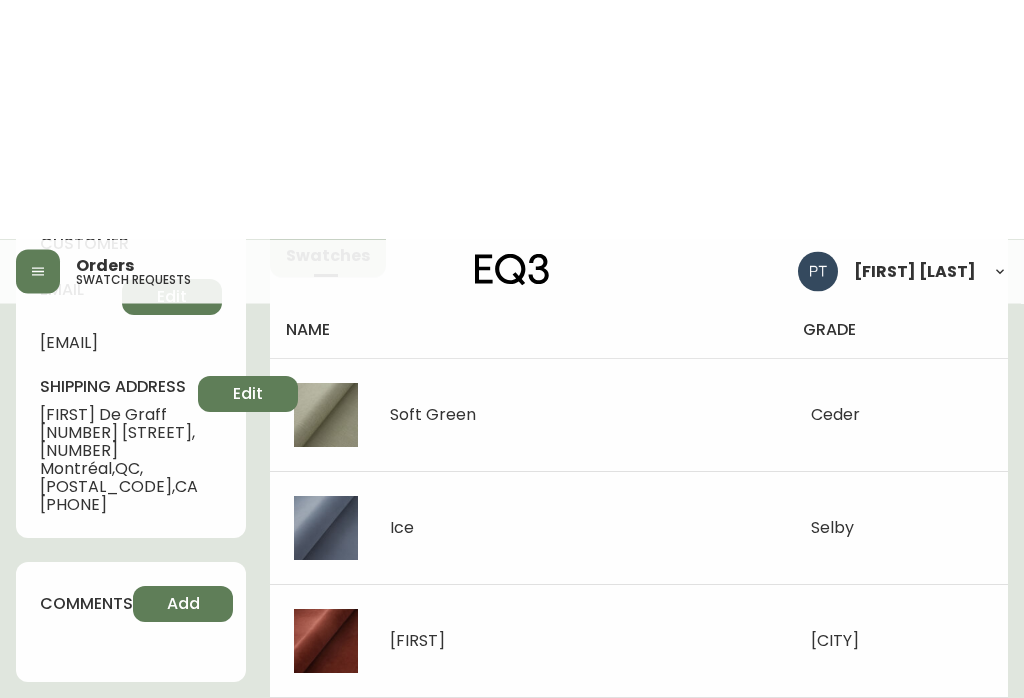 scroll, scrollTop: 0, scrollLeft: 0, axis: both 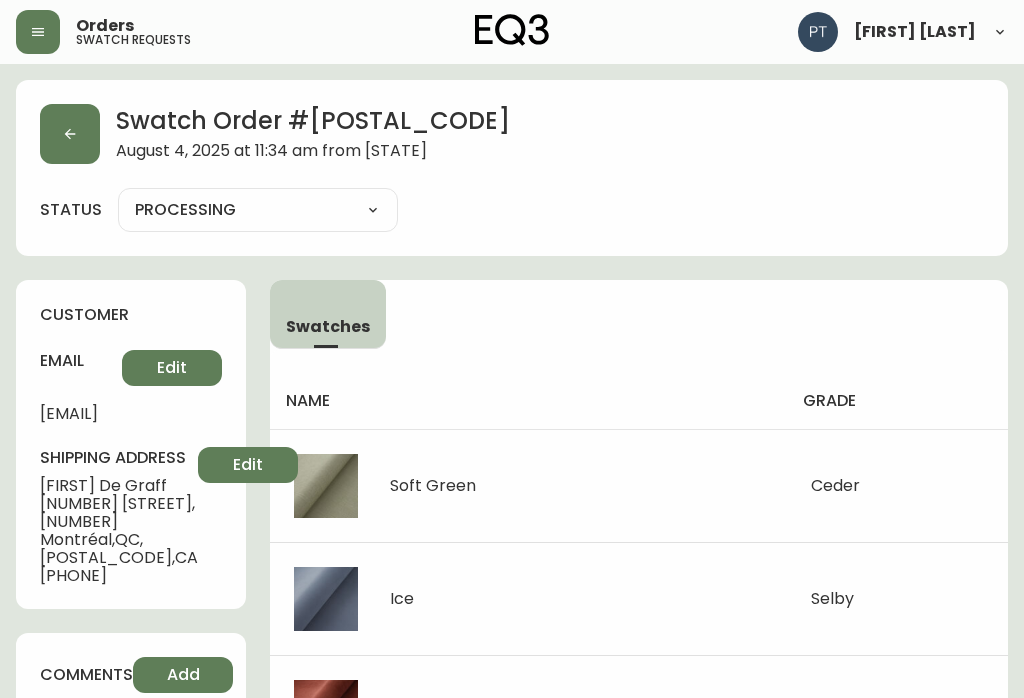 click at bounding box center [70, 134] 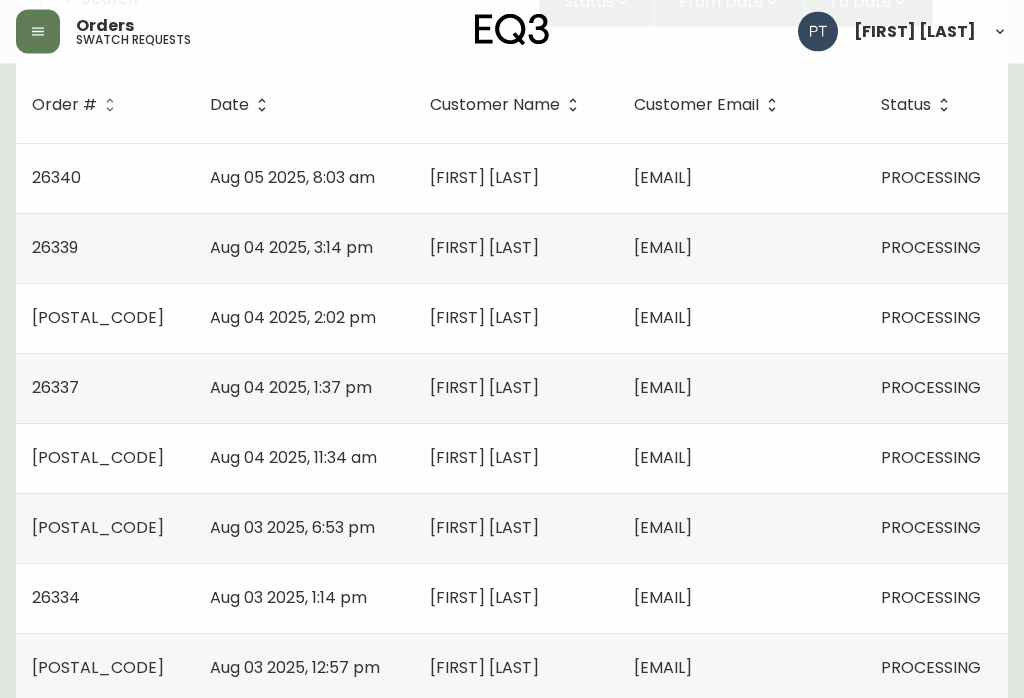 scroll, scrollTop: 262, scrollLeft: 0, axis: vertical 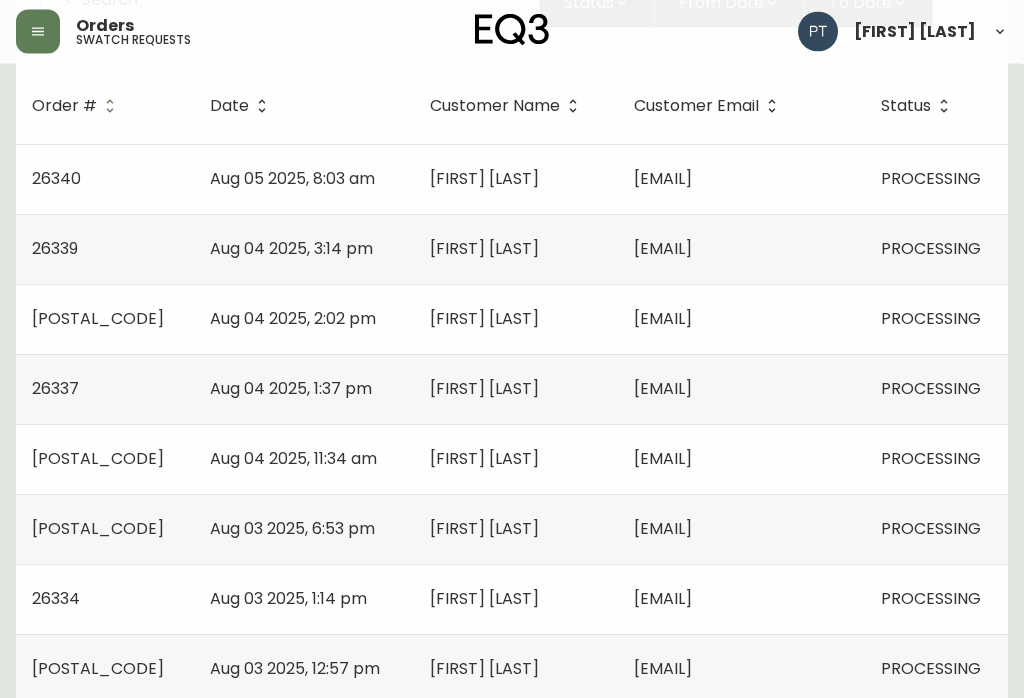 click on "Aug 03 2025, 6:53 pm" at bounding box center (292, 529) 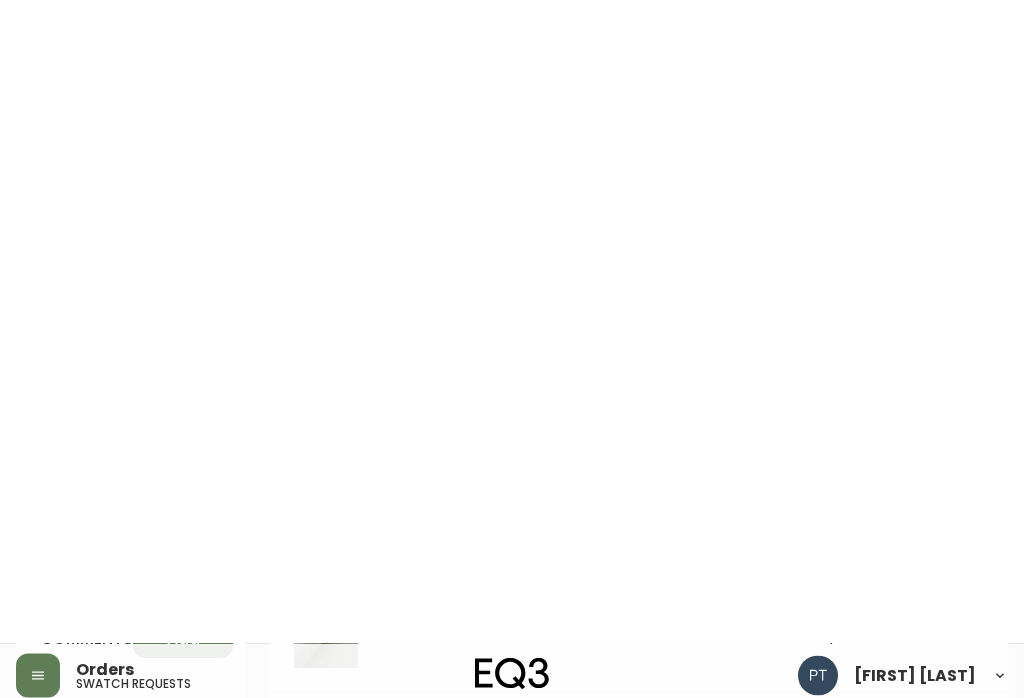 scroll, scrollTop: 0, scrollLeft: 0, axis: both 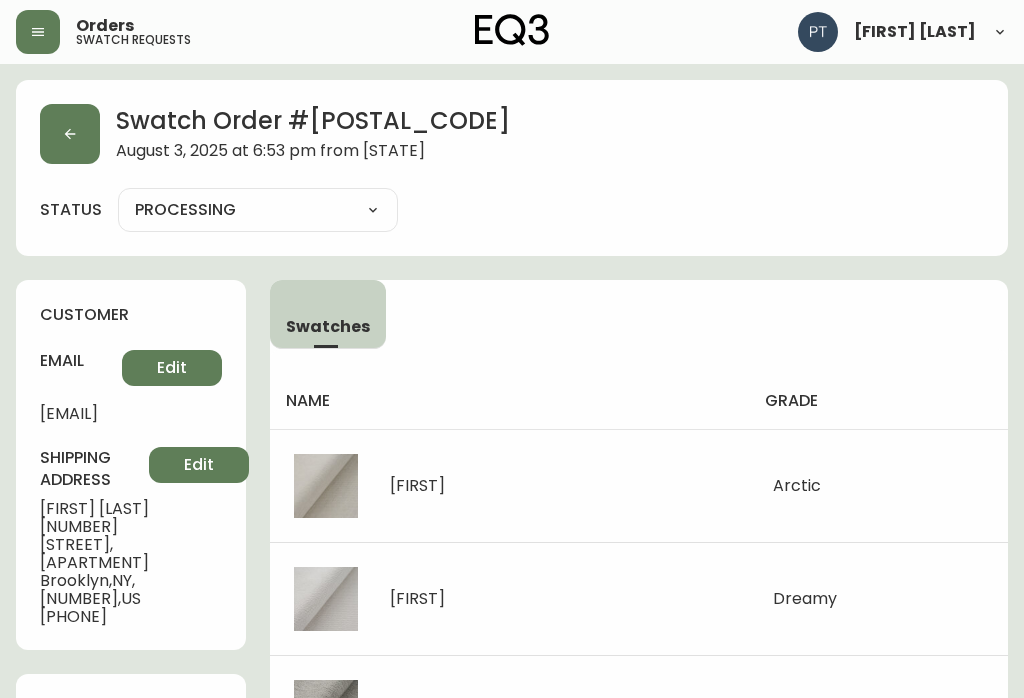 click at bounding box center (70, 134) 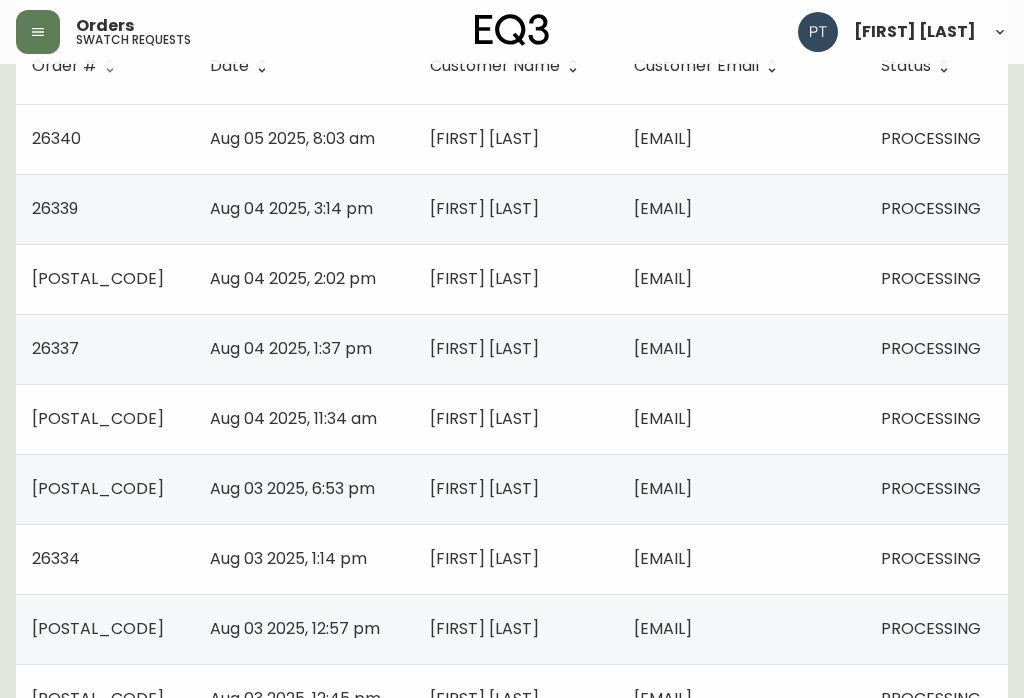 scroll, scrollTop: 301, scrollLeft: 0, axis: vertical 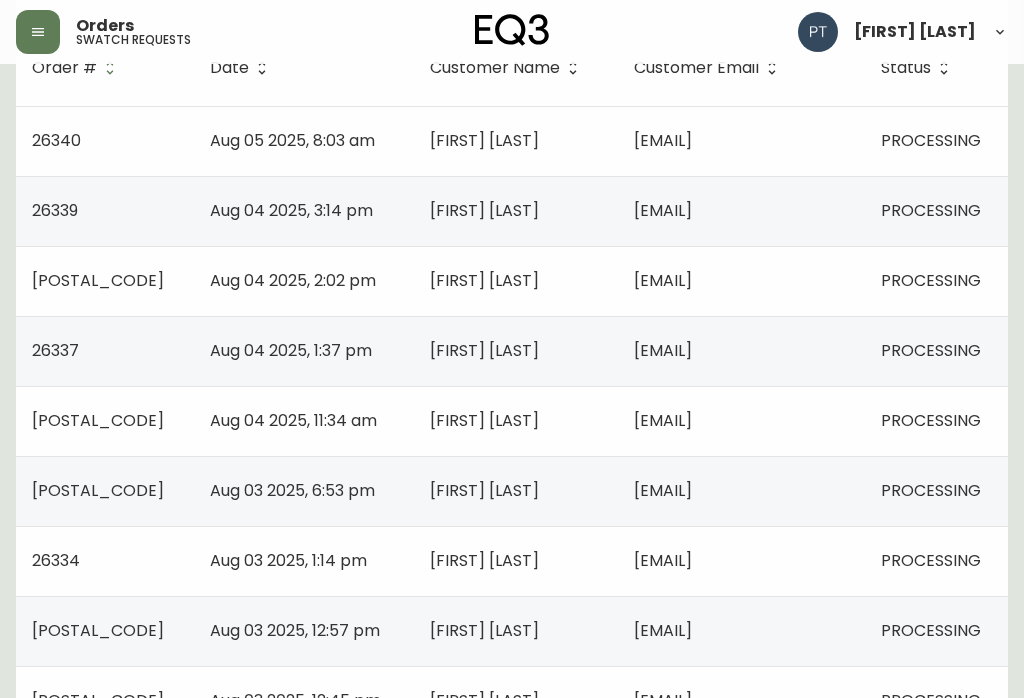 click on "[EMAIL]" at bounding box center [741, 561] 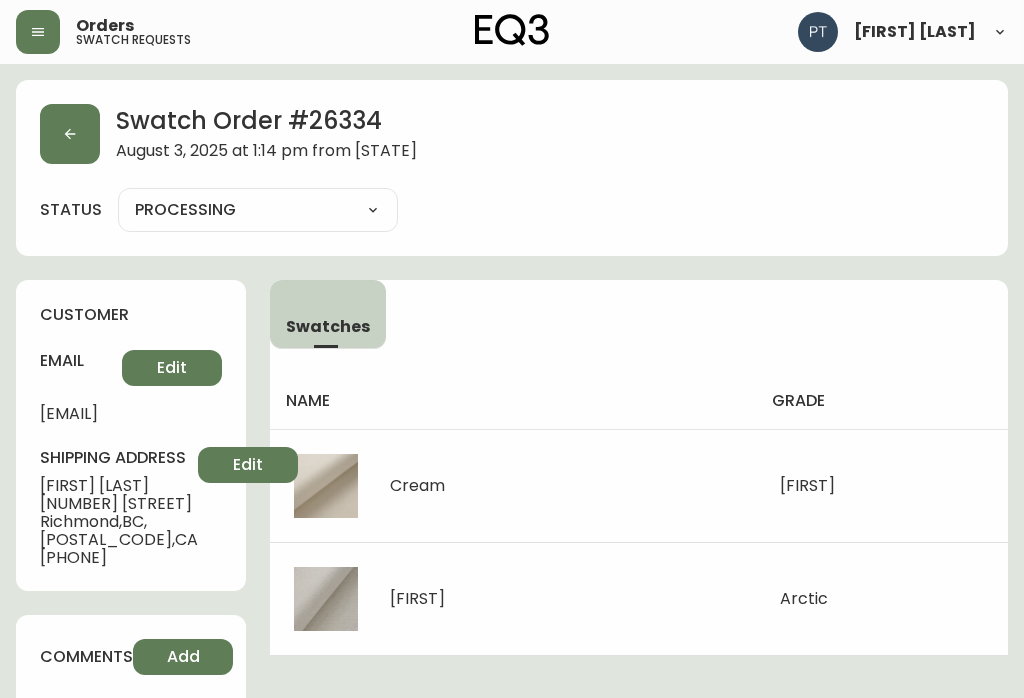 click 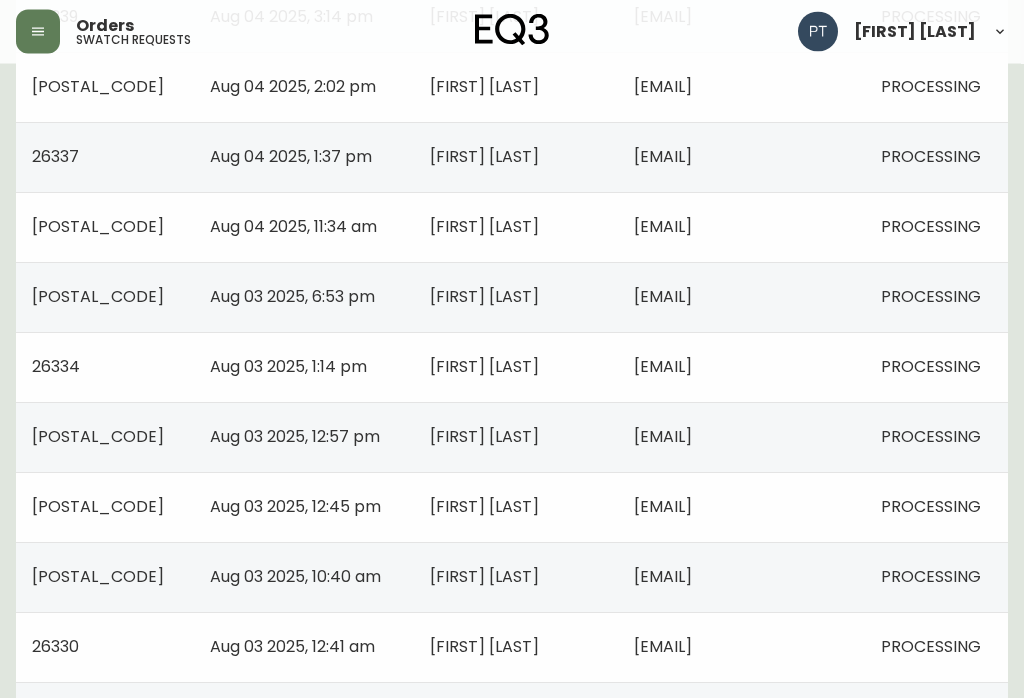 scroll, scrollTop: 492, scrollLeft: 0, axis: vertical 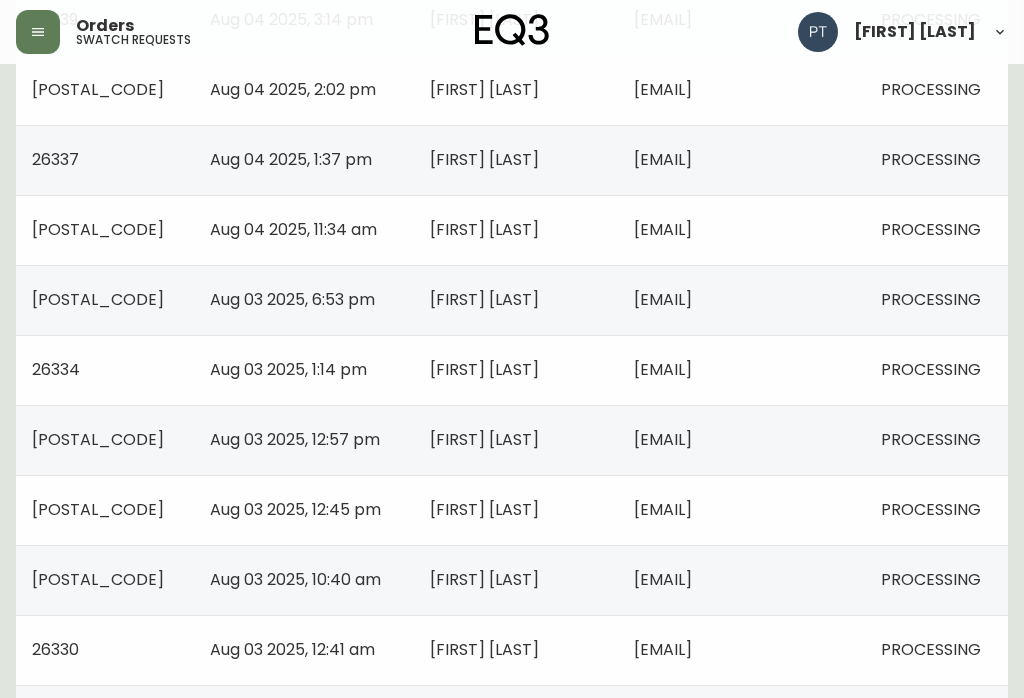 click on "Aug 03 2025, 12:57 pm" at bounding box center (295, 439) 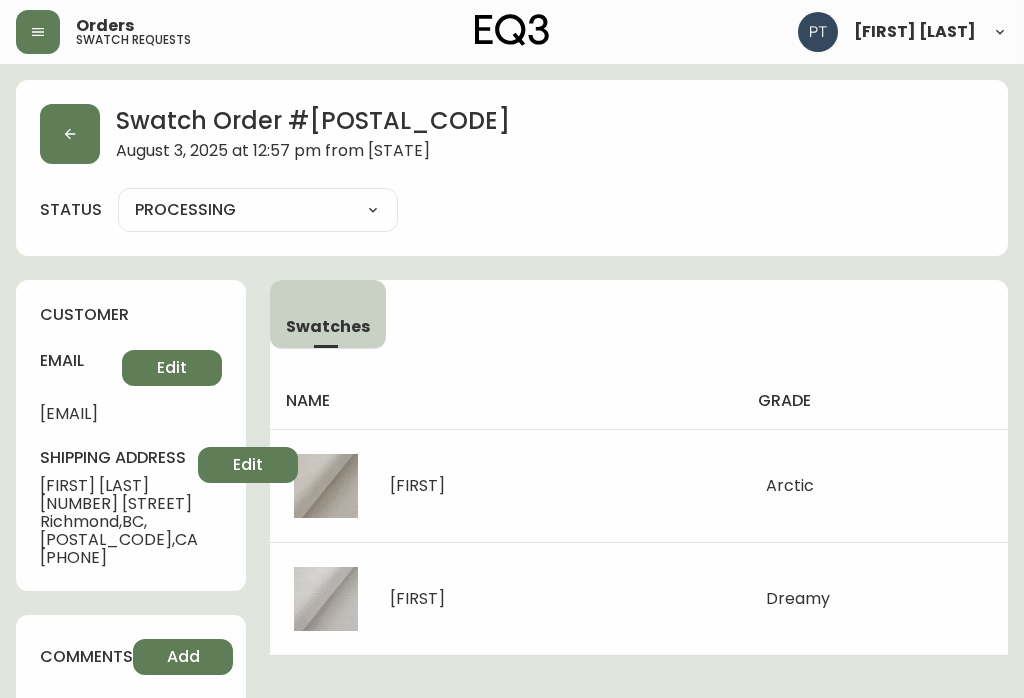 click on "email [EMAIL] Edit" at bounding box center [131, 386] 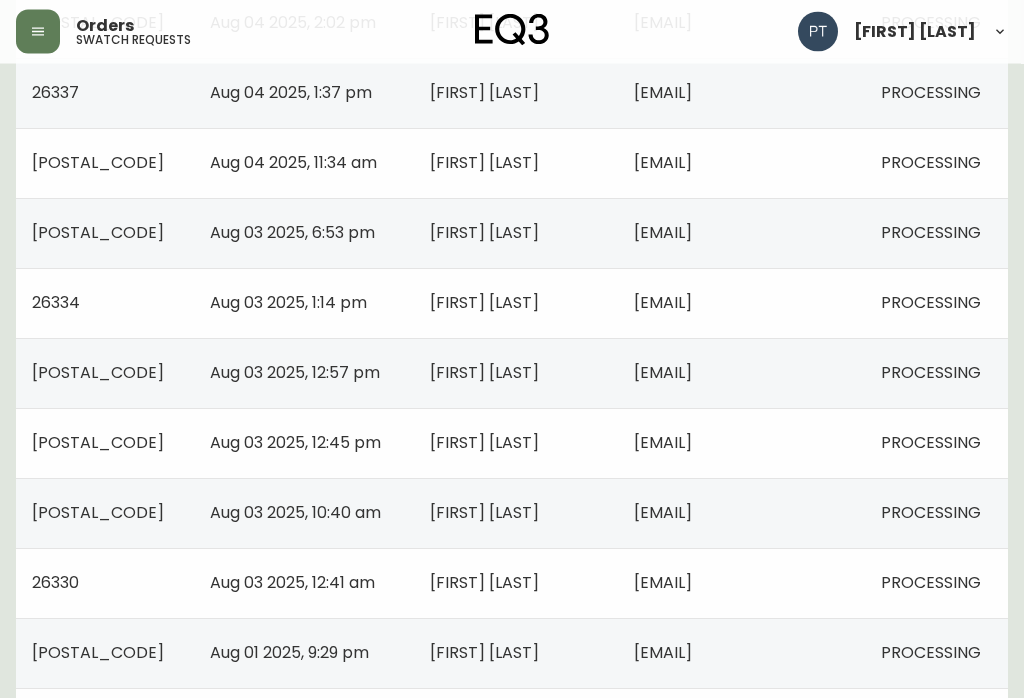 scroll, scrollTop: 562, scrollLeft: 0, axis: vertical 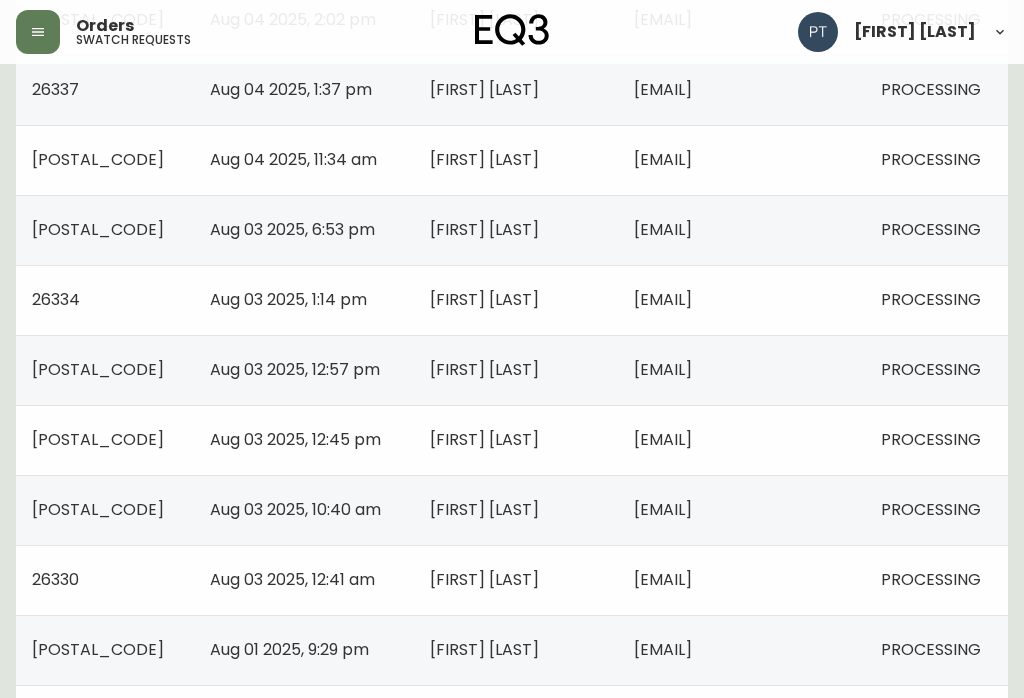 click on "[EMAIL]" at bounding box center [741, 440] 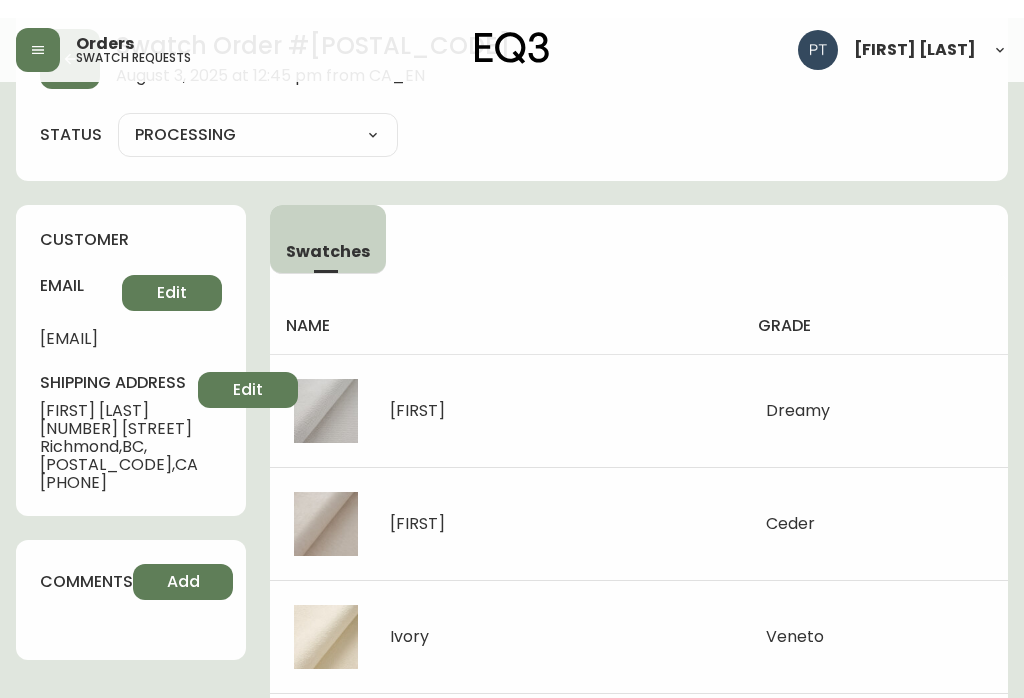 scroll, scrollTop: 0, scrollLeft: 0, axis: both 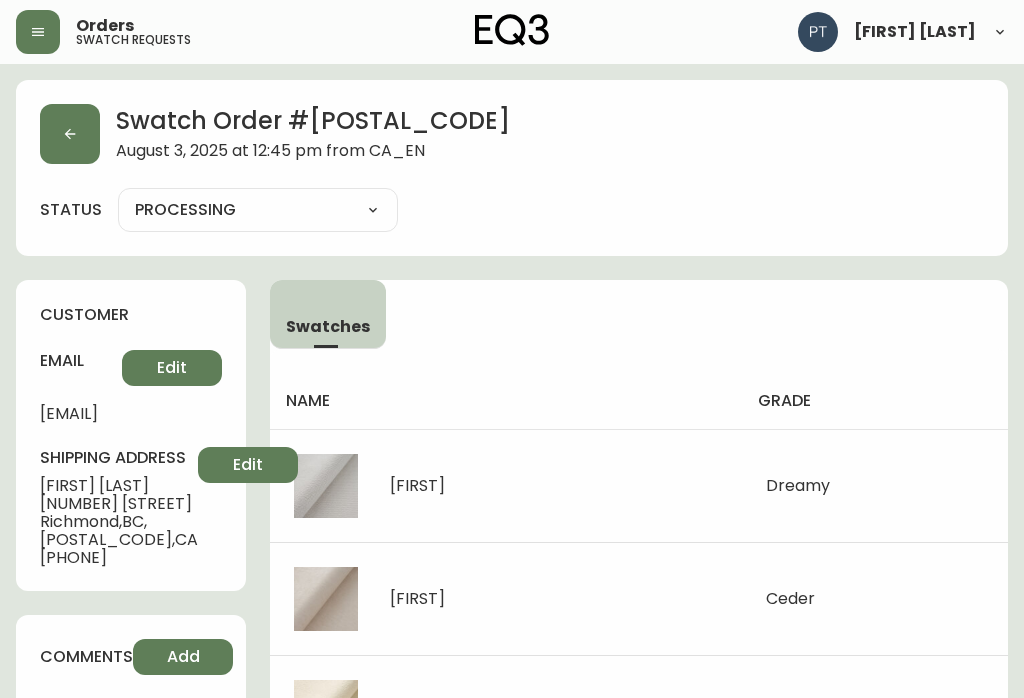 click 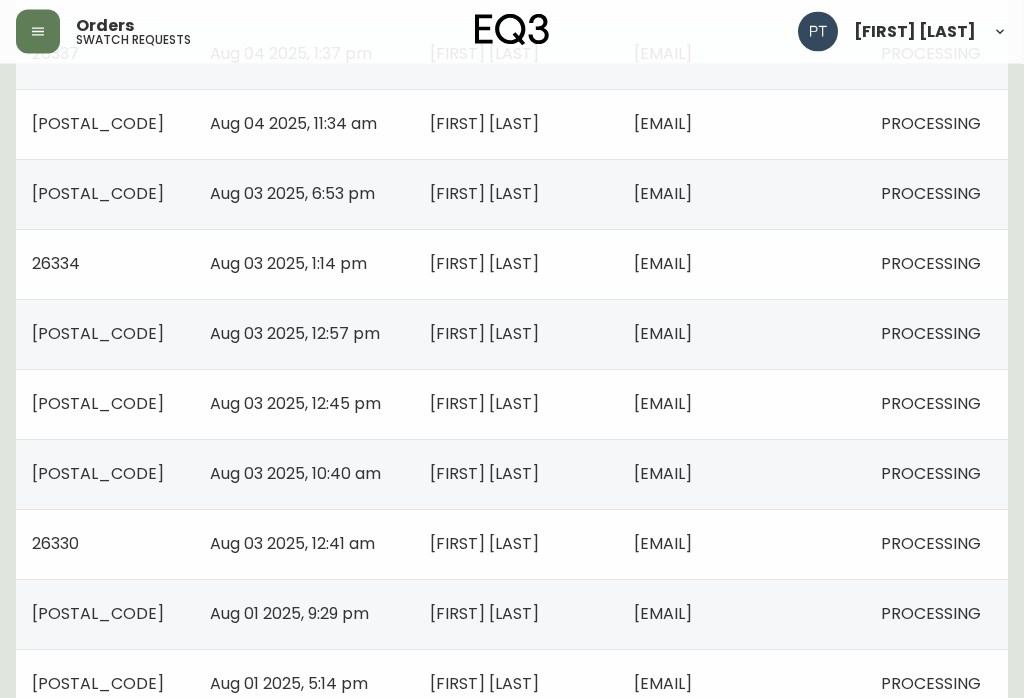 scroll, scrollTop: 598, scrollLeft: 0, axis: vertical 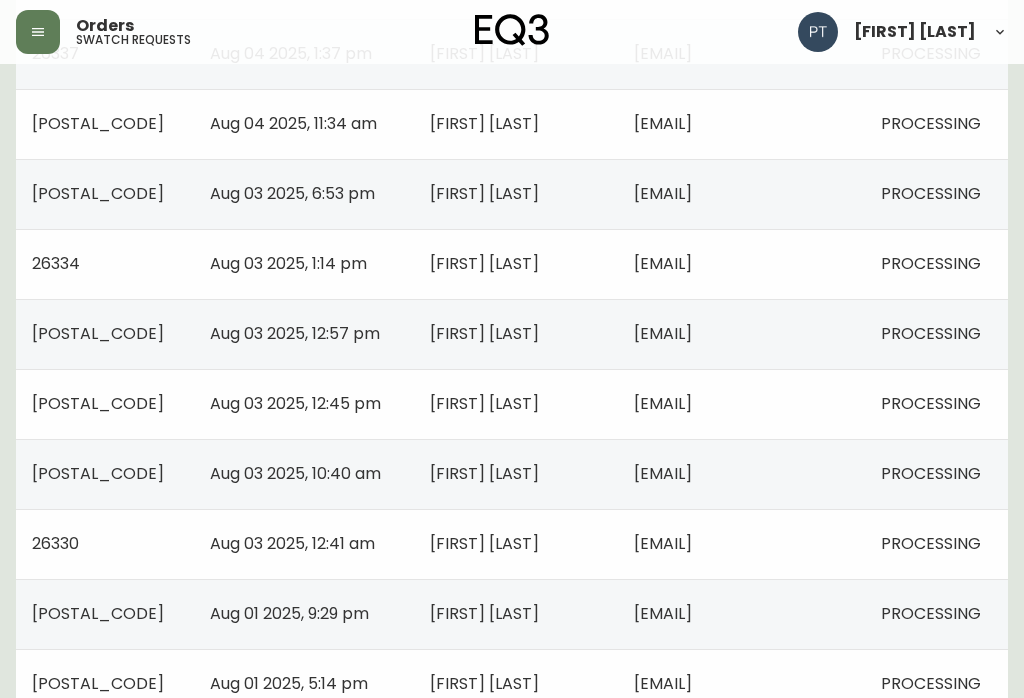 click on "[EMAIL]" at bounding box center (741, 474) 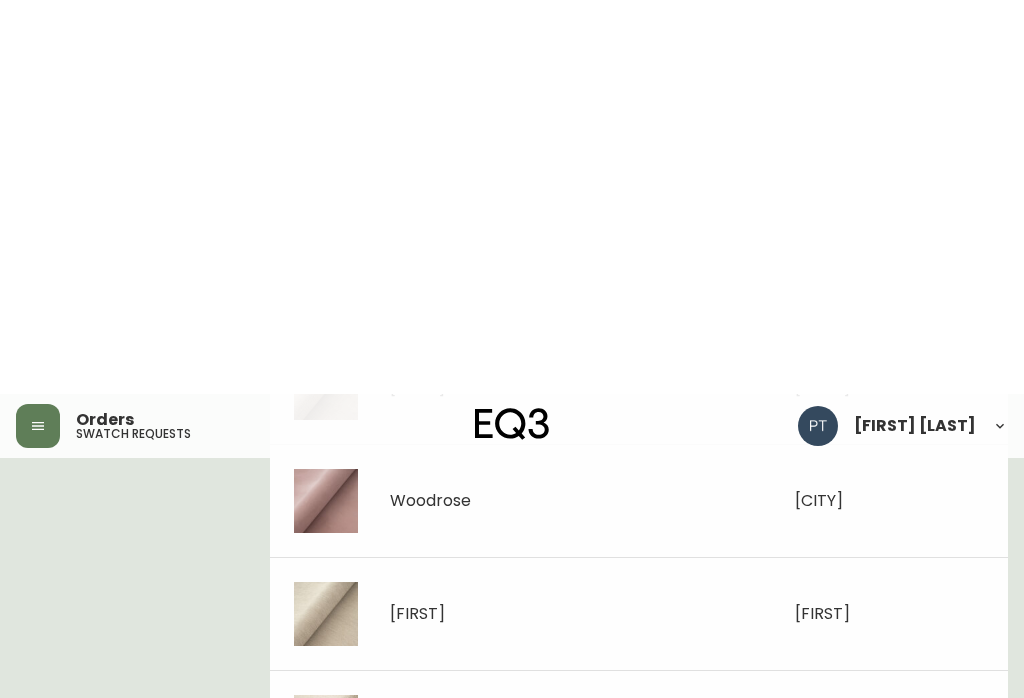 scroll, scrollTop: 0, scrollLeft: 0, axis: both 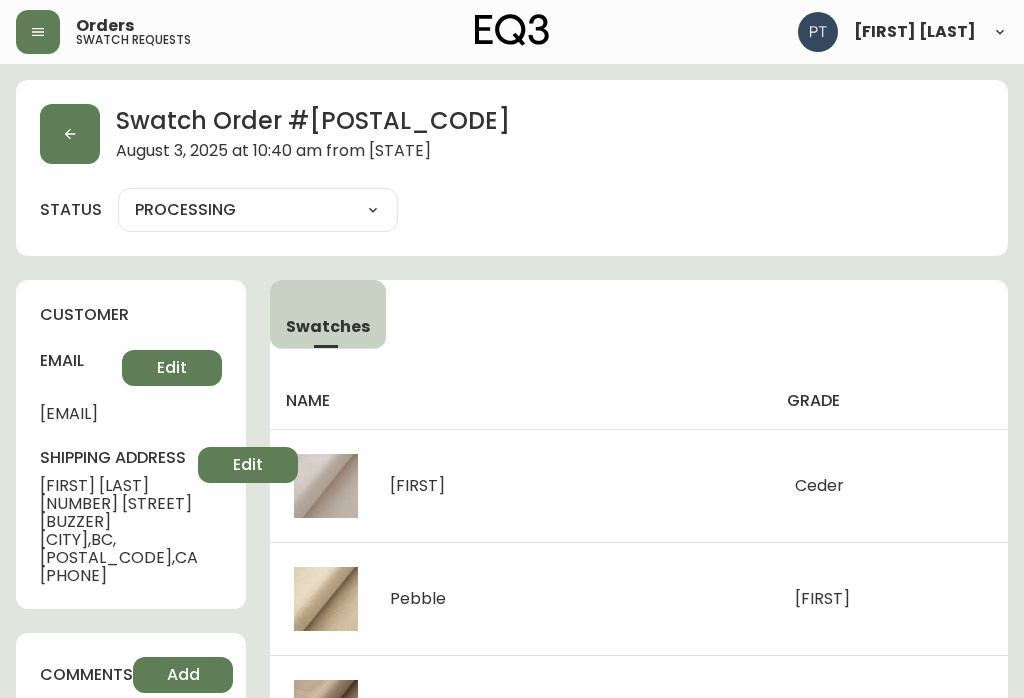 click at bounding box center [70, 134] 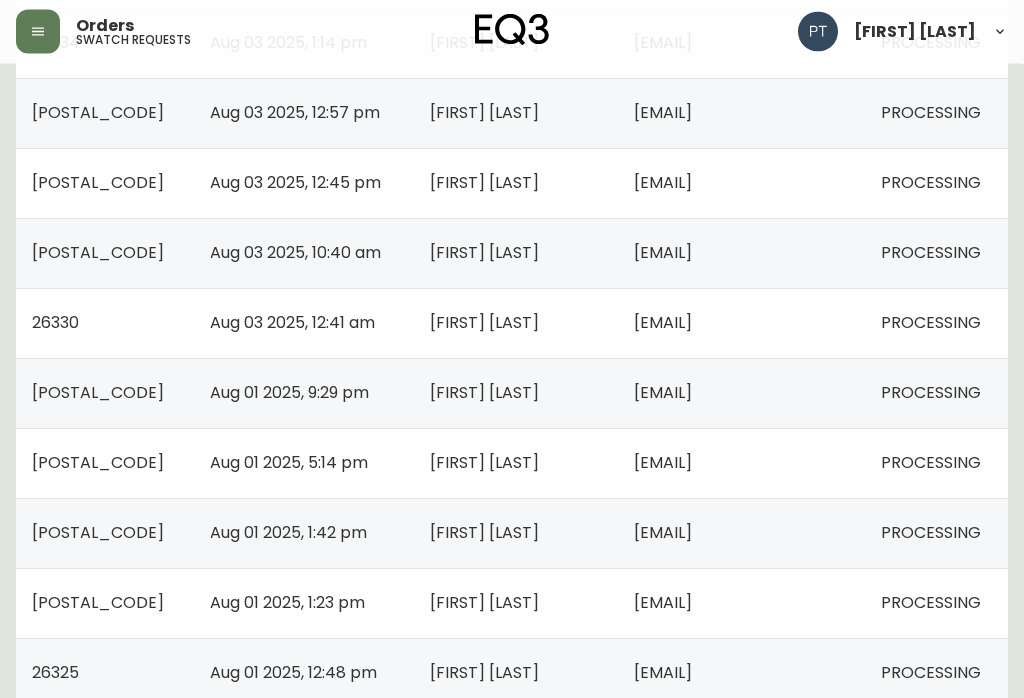 scroll, scrollTop: 818, scrollLeft: 0, axis: vertical 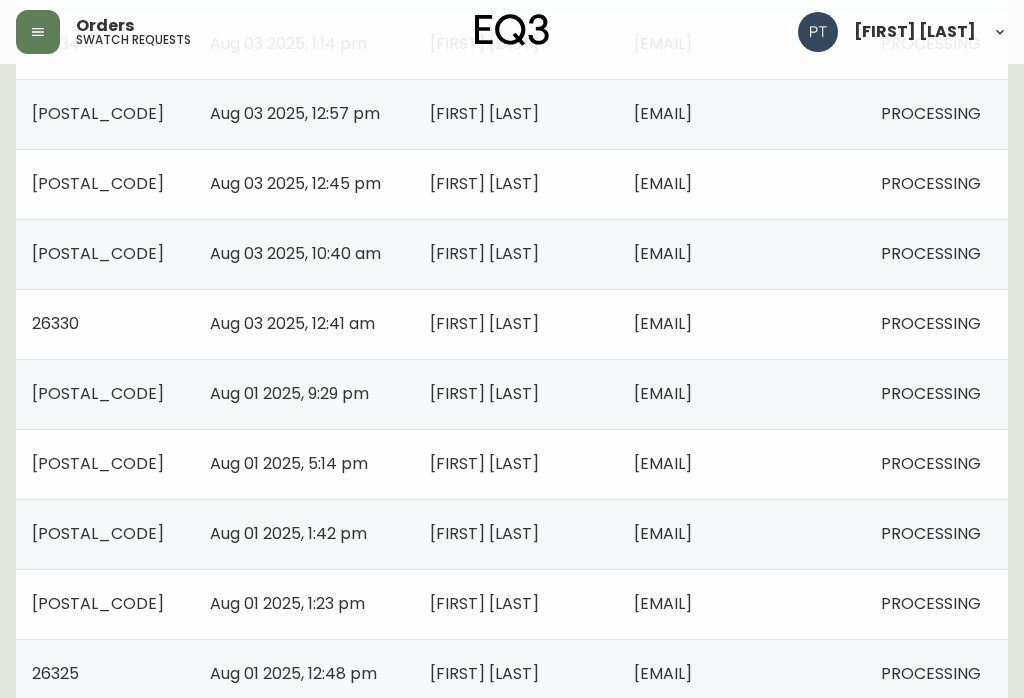click on "PROCESSING" at bounding box center (936, 324) 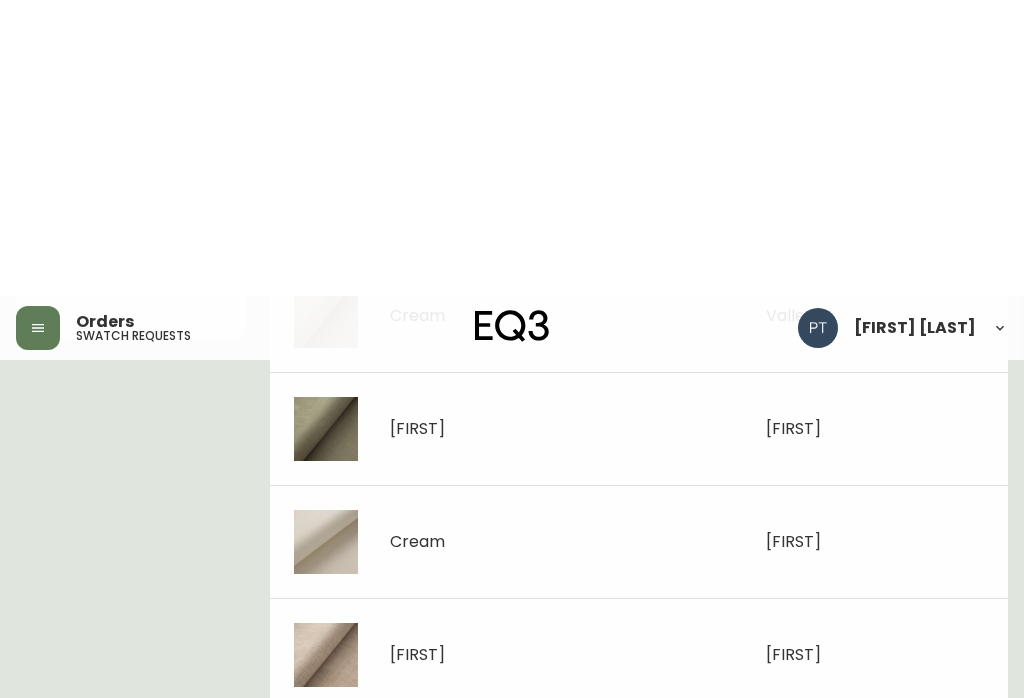 scroll, scrollTop: 0, scrollLeft: 0, axis: both 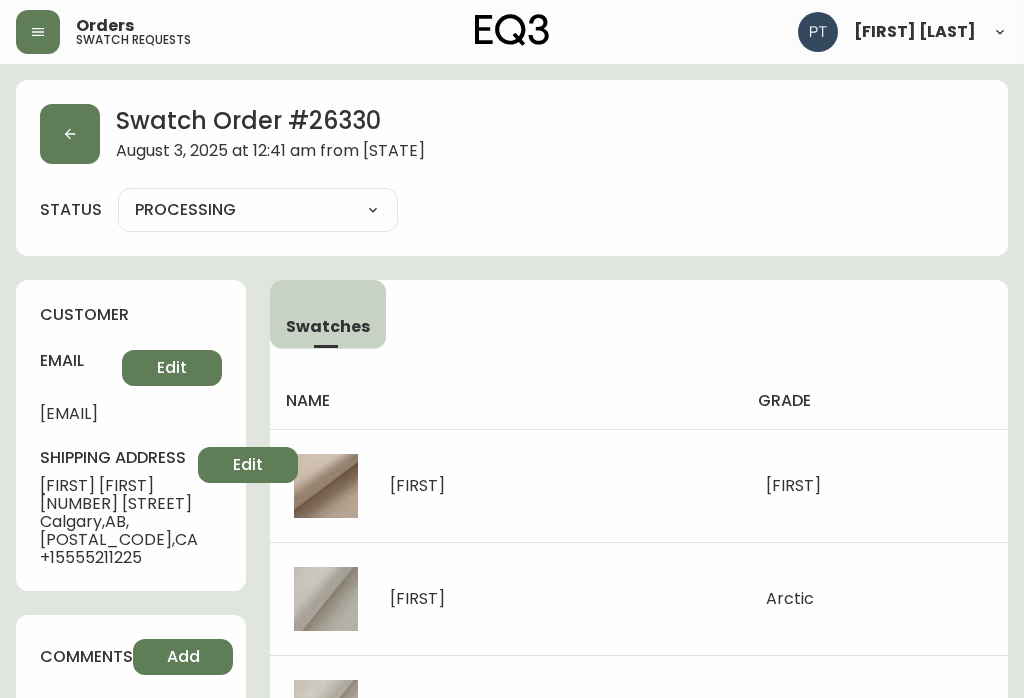 click at bounding box center (70, 134) 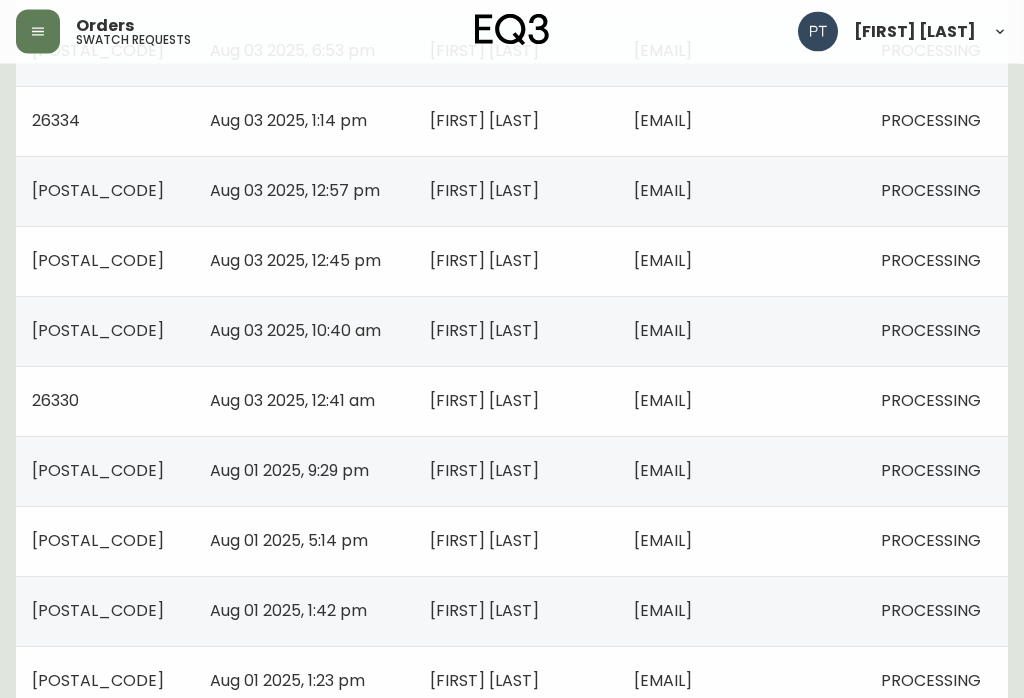 scroll, scrollTop: 746, scrollLeft: 0, axis: vertical 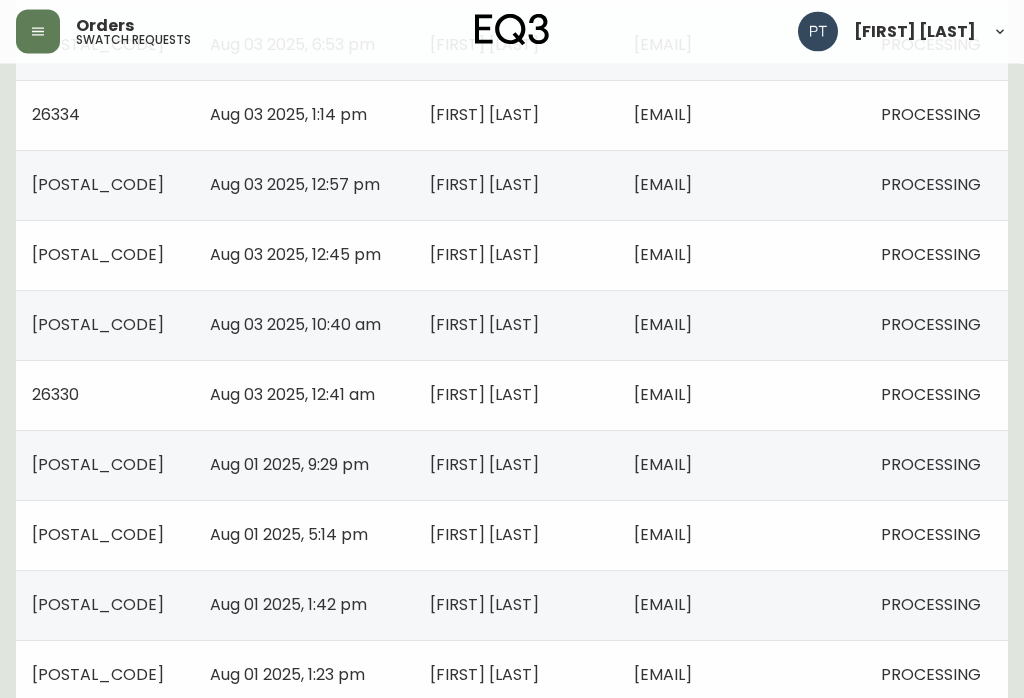click on "[EMAIL]" at bounding box center (741, 466) 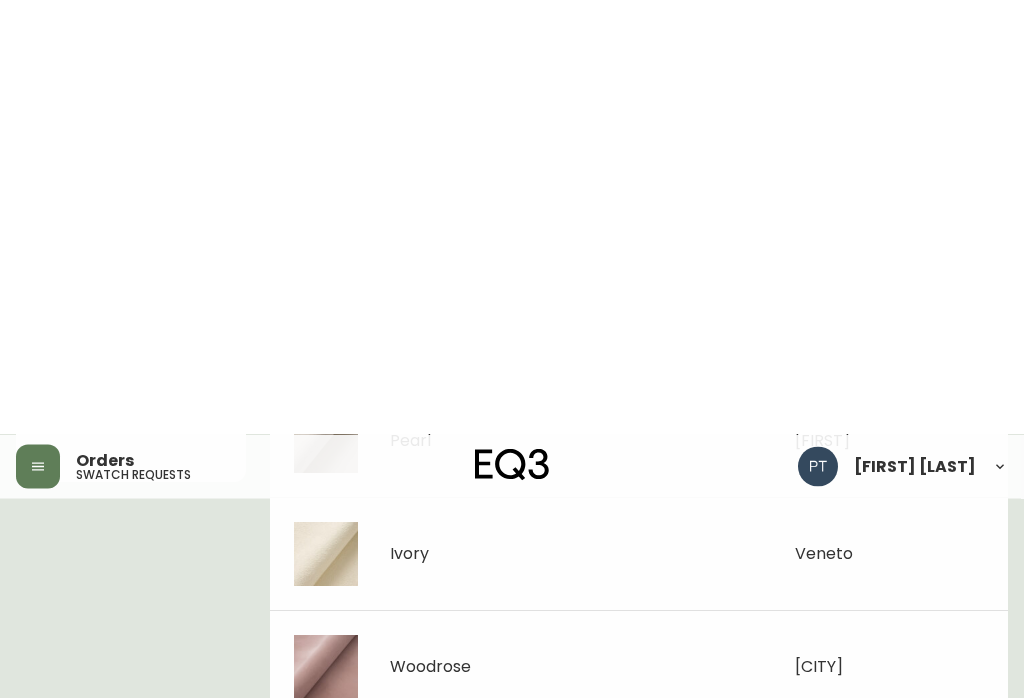 scroll, scrollTop: 0, scrollLeft: 0, axis: both 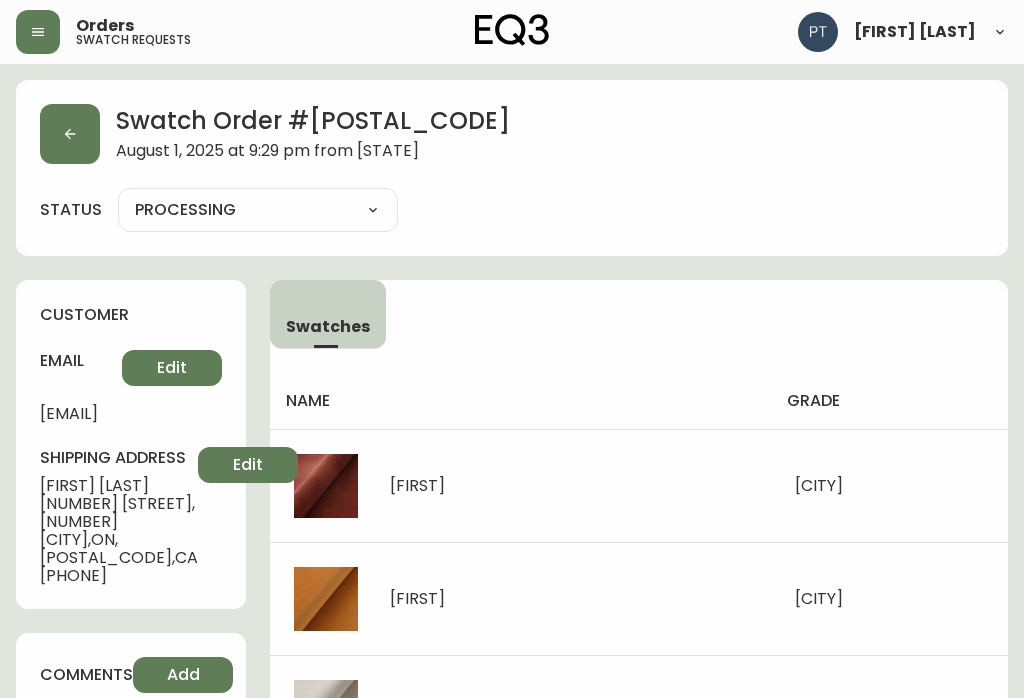 click 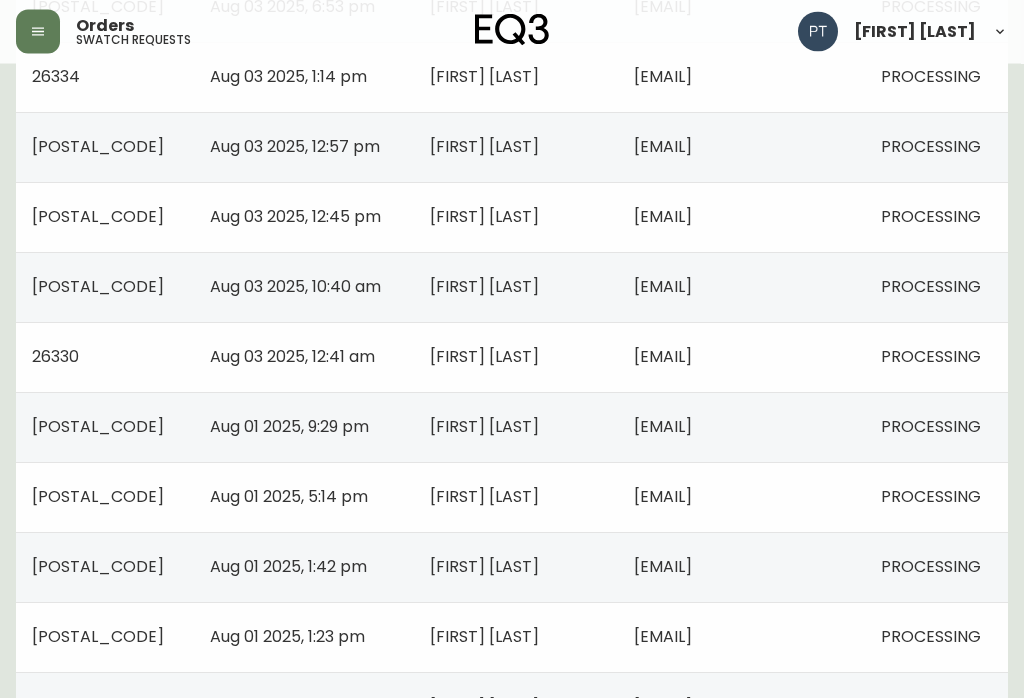scroll, scrollTop: 892, scrollLeft: 0, axis: vertical 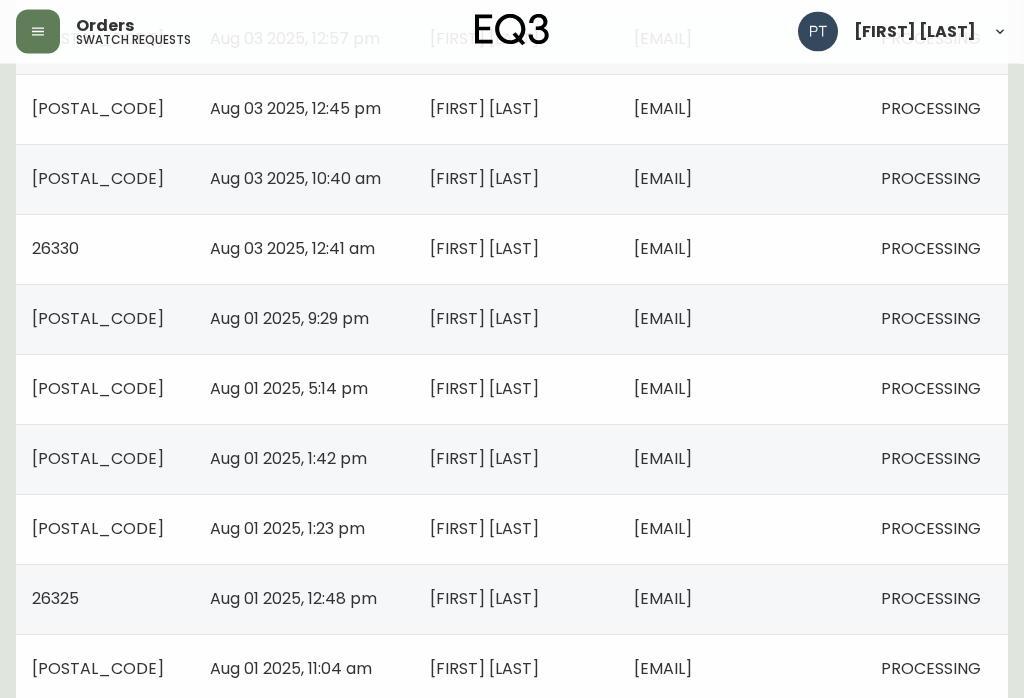 click on "Aug 01 2025, 5:14 pm" at bounding box center [289, 389] 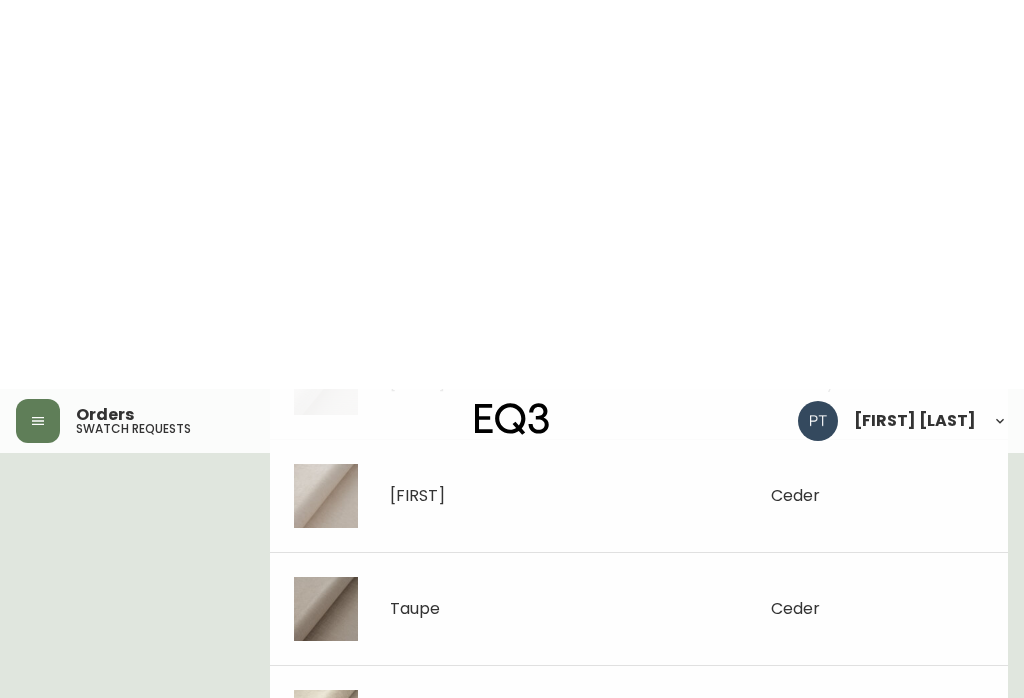 scroll, scrollTop: 0, scrollLeft: 0, axis: both 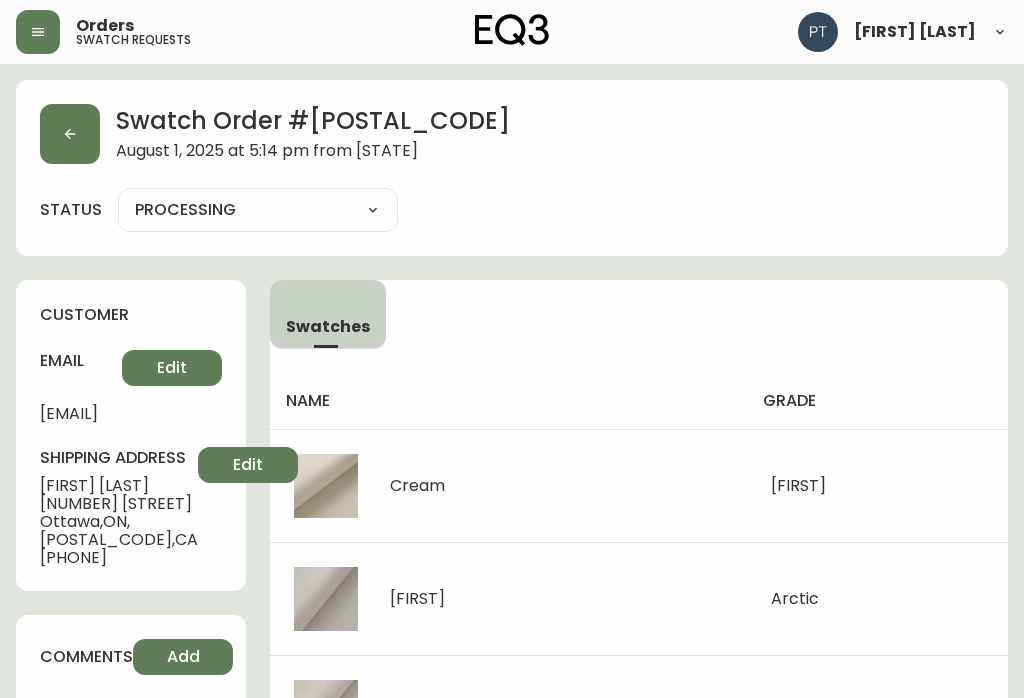 click 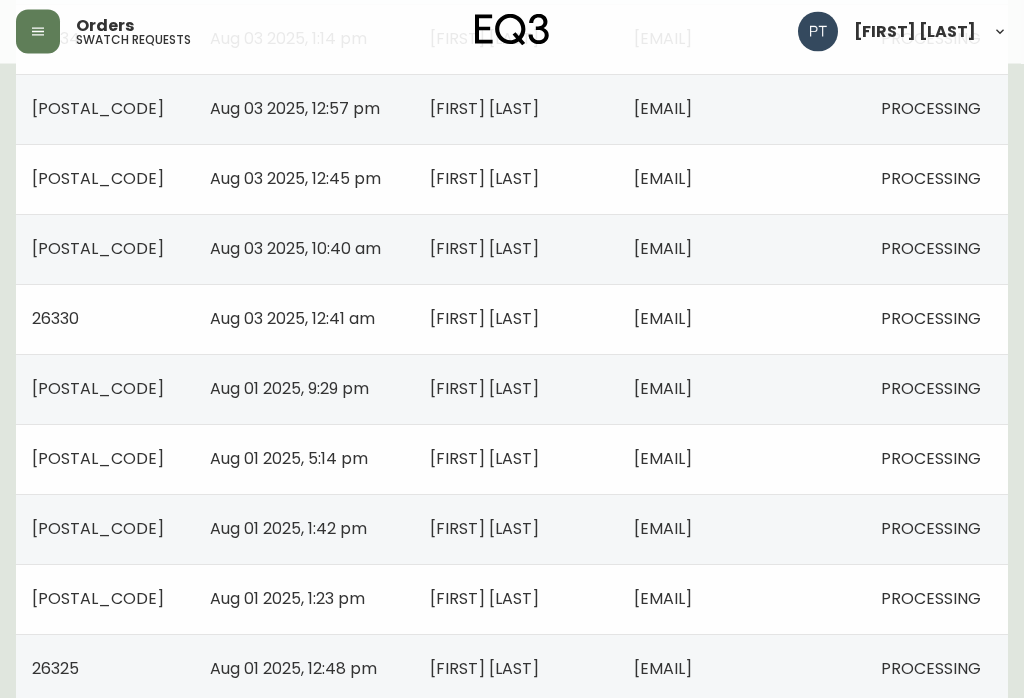 scroll, scrollTop: 842, scrollLeft: 0, axis: vertical 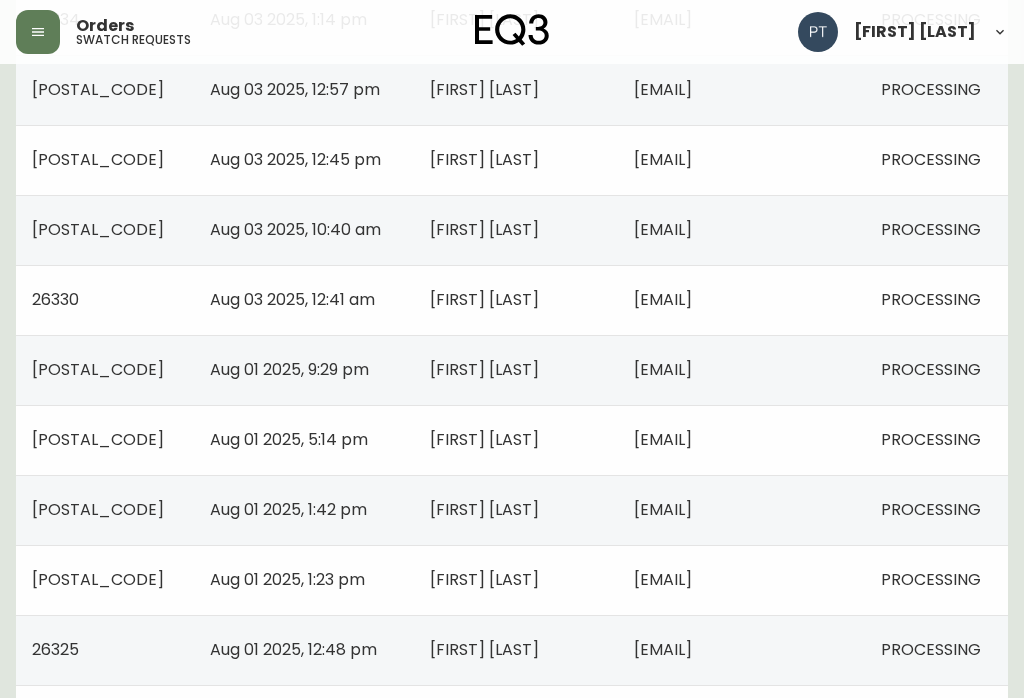 click on "[EMAIL]" at bounding box center (741, 510) 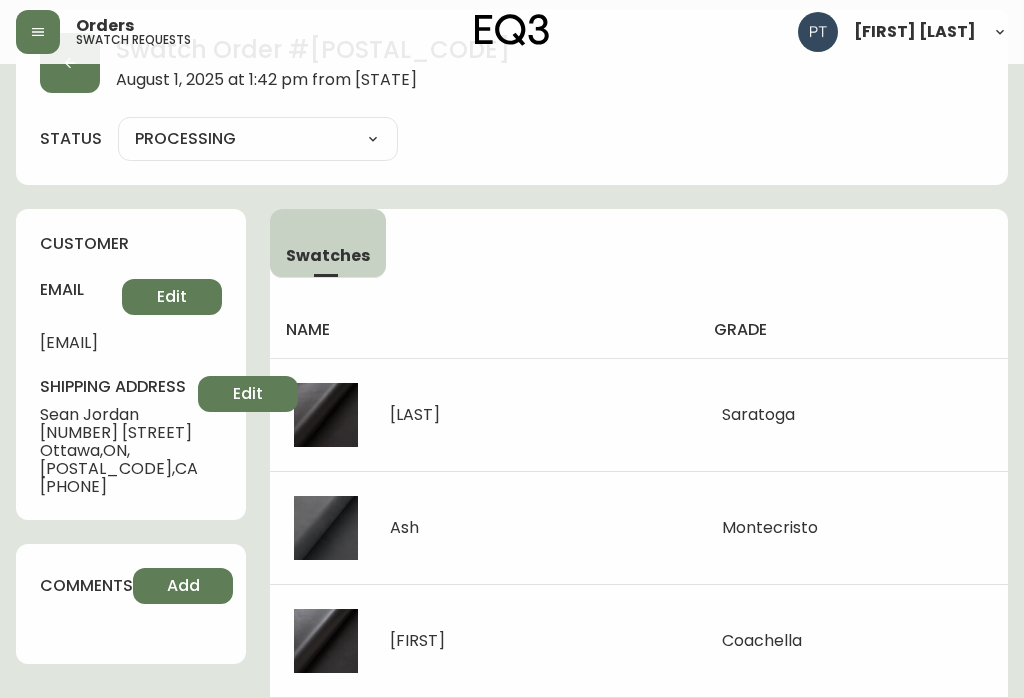 scroll, scrollTop: 0, scrollLeft: 0, axis: both 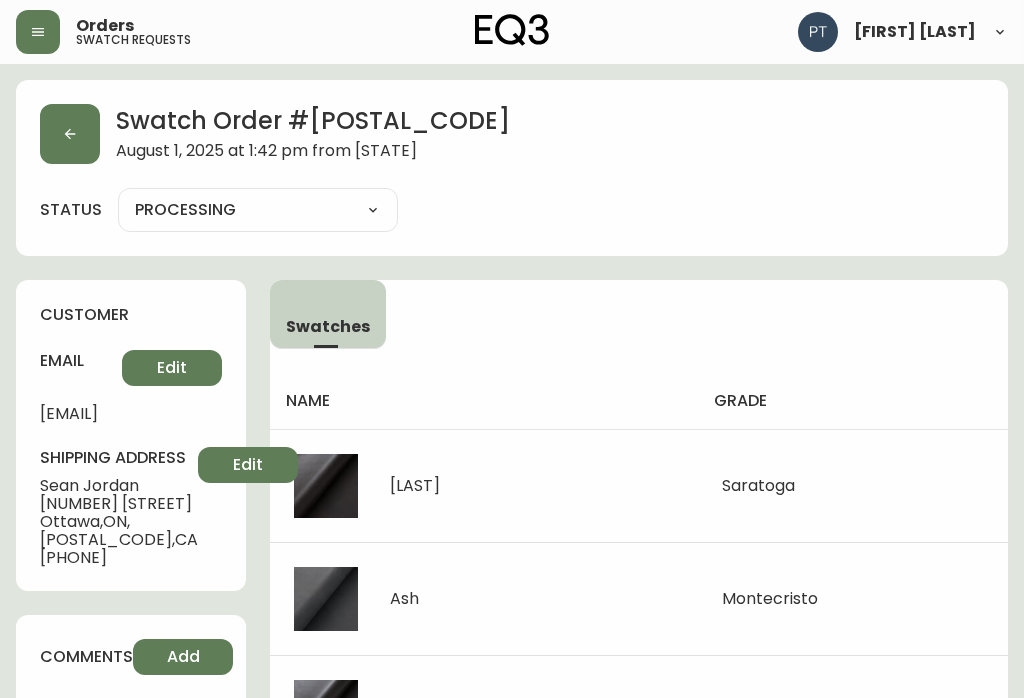 click at bounding box center (70, 134) 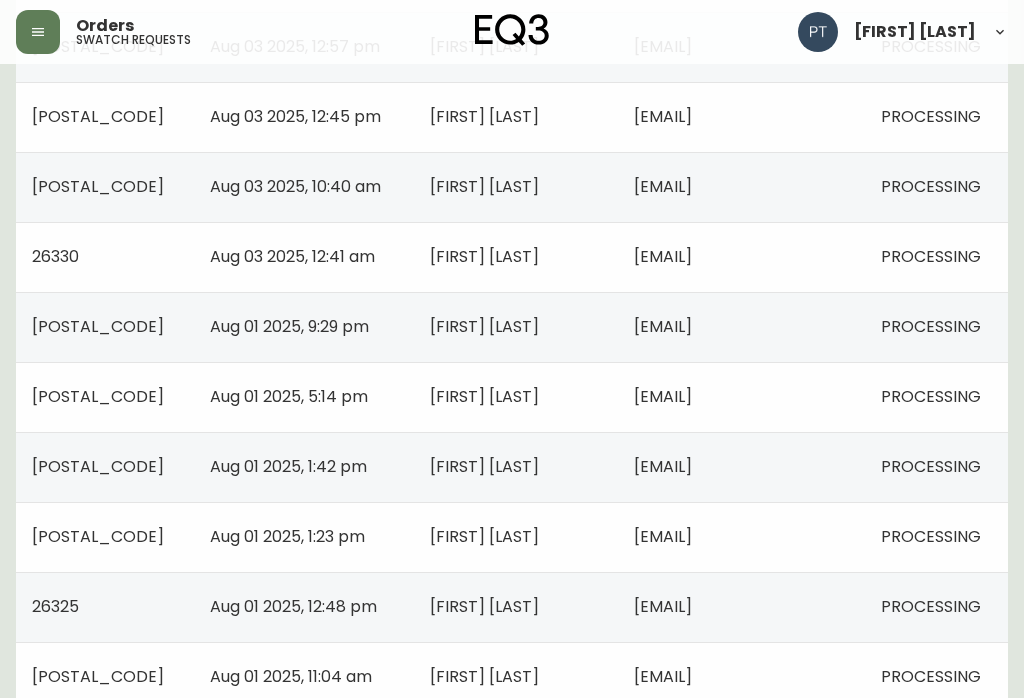 scroll, scrollTop: 945, scrollLeft: 0, axis: vertical 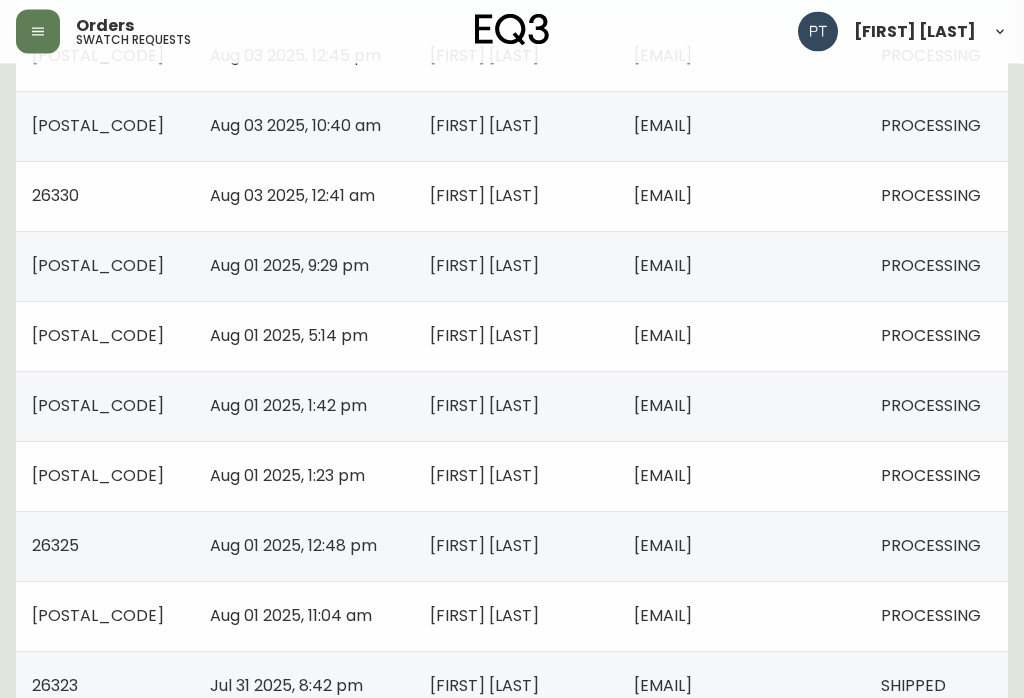 click on "[EMAIL]" at bounding box center [741, 477] 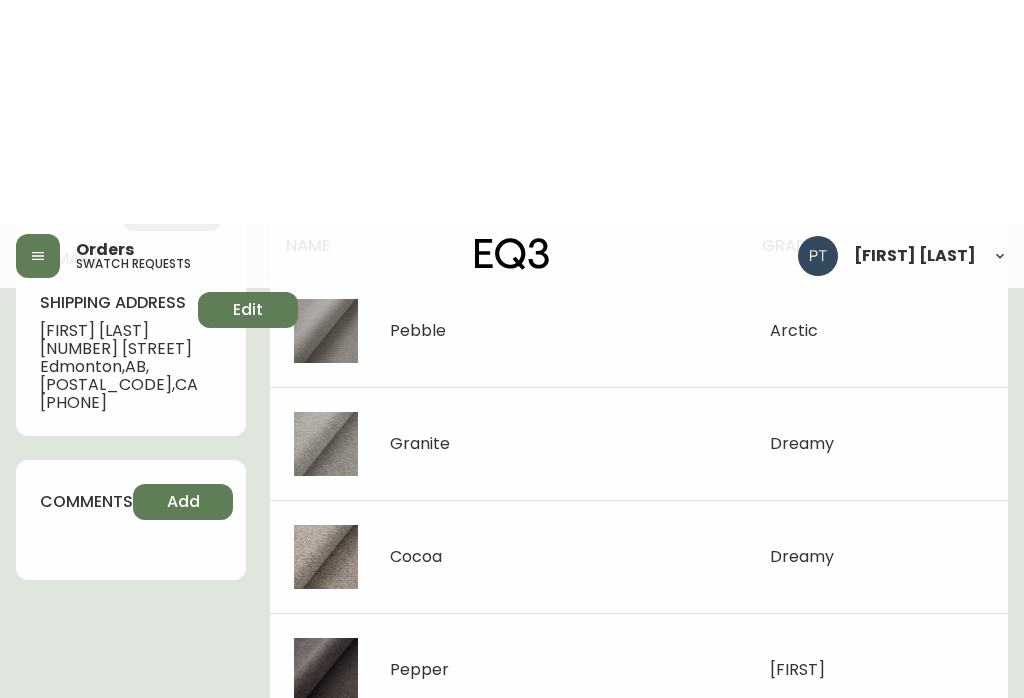 scroll, scrollTop: 0, scrollLeft: 0, axis: both 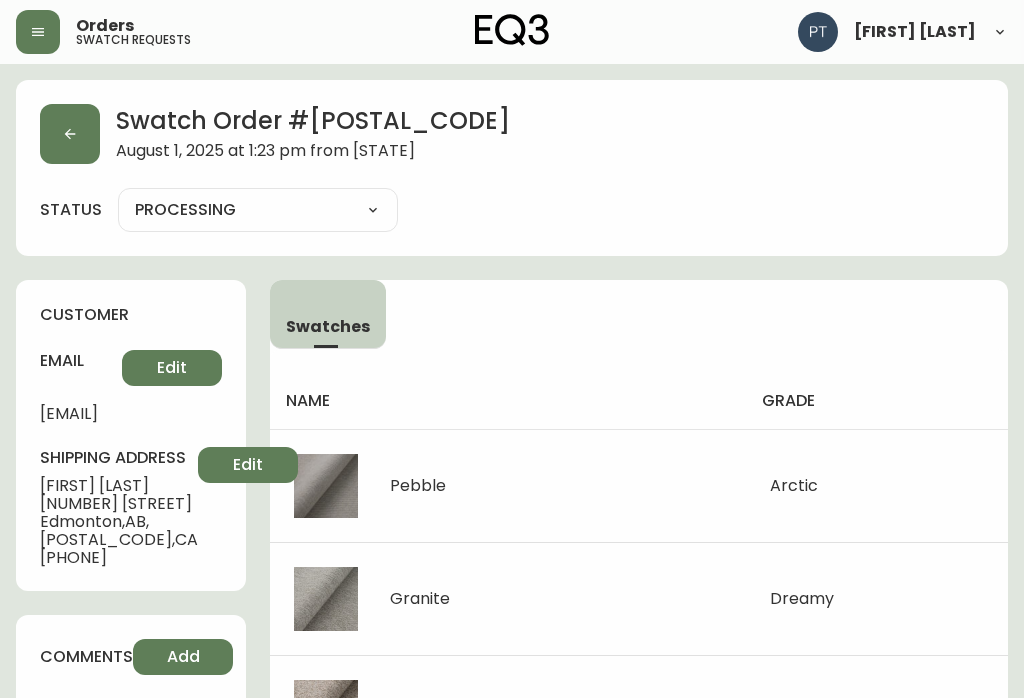 click at bounding box center (70, 134) 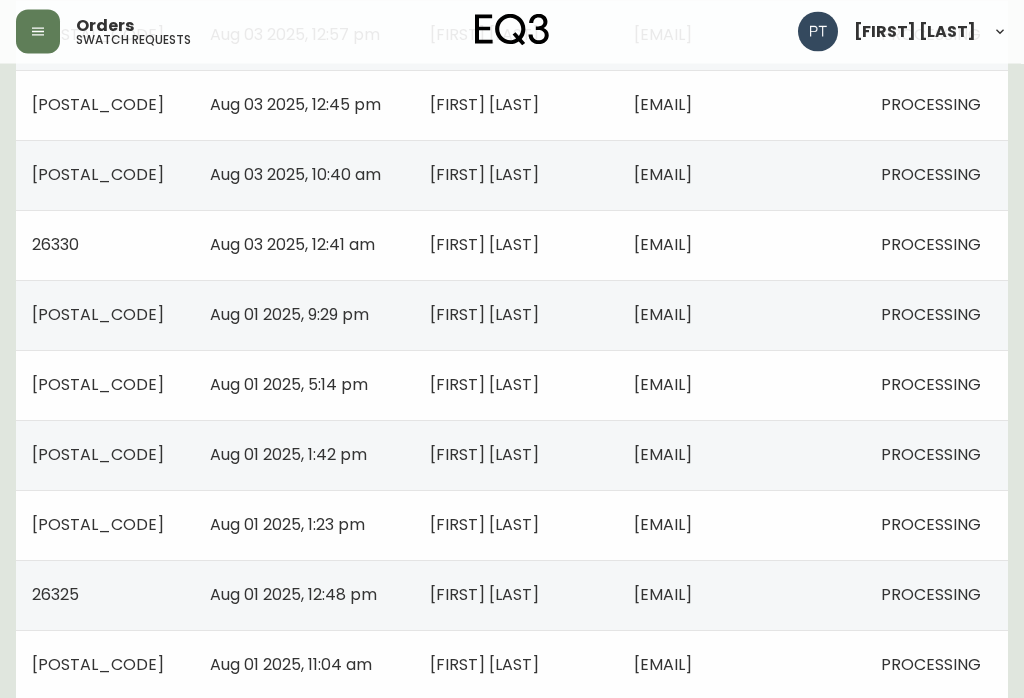 scroll, scrollTop: 914, scrollLeft: 0, axis: vertical 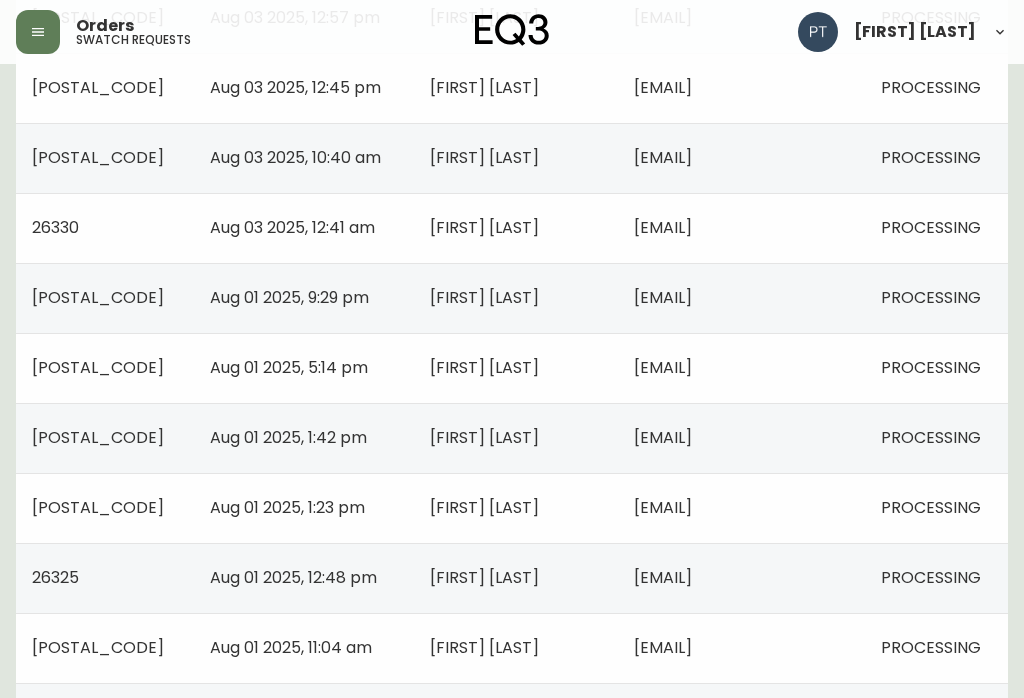 click on "[EMAIL]" at bounding box center [741, 578] 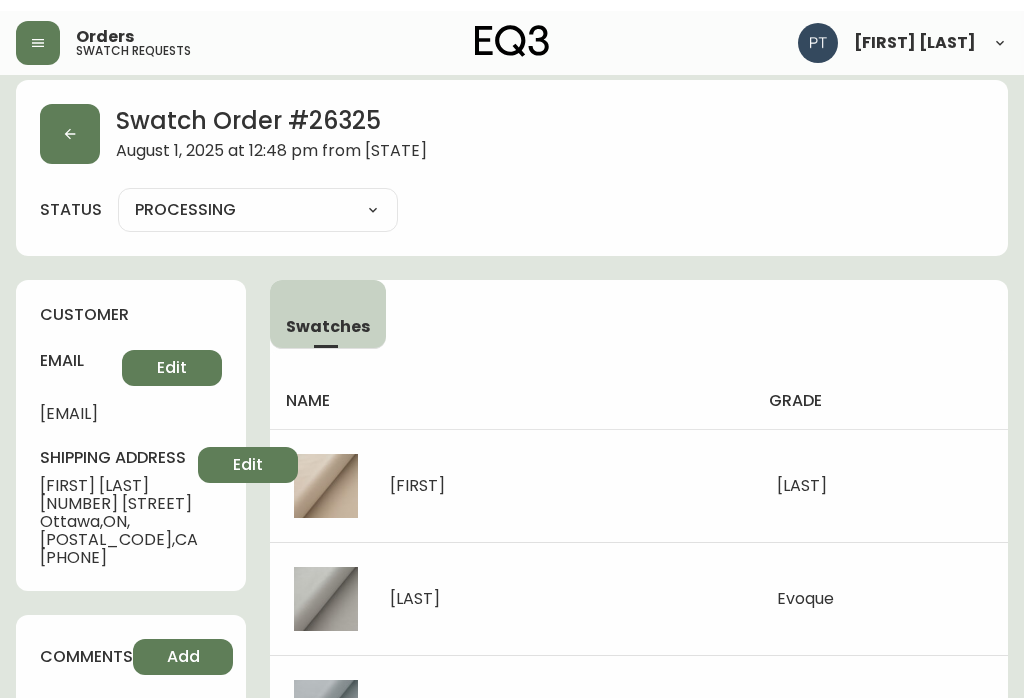 scroll, scrollTop: 0, scrollLeft: 0, axis: both 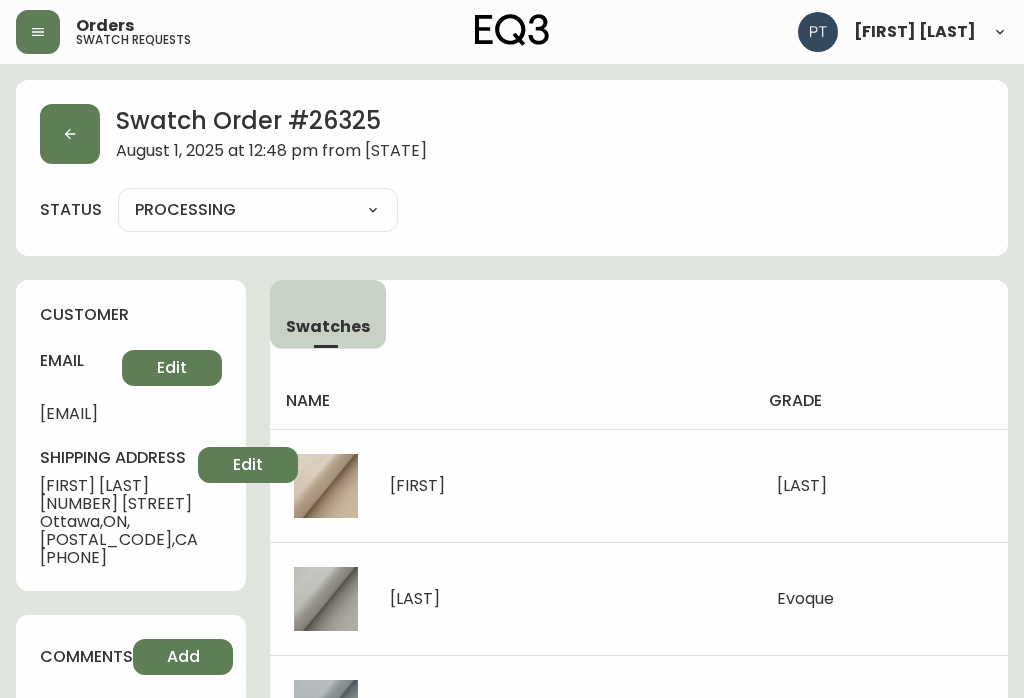 click 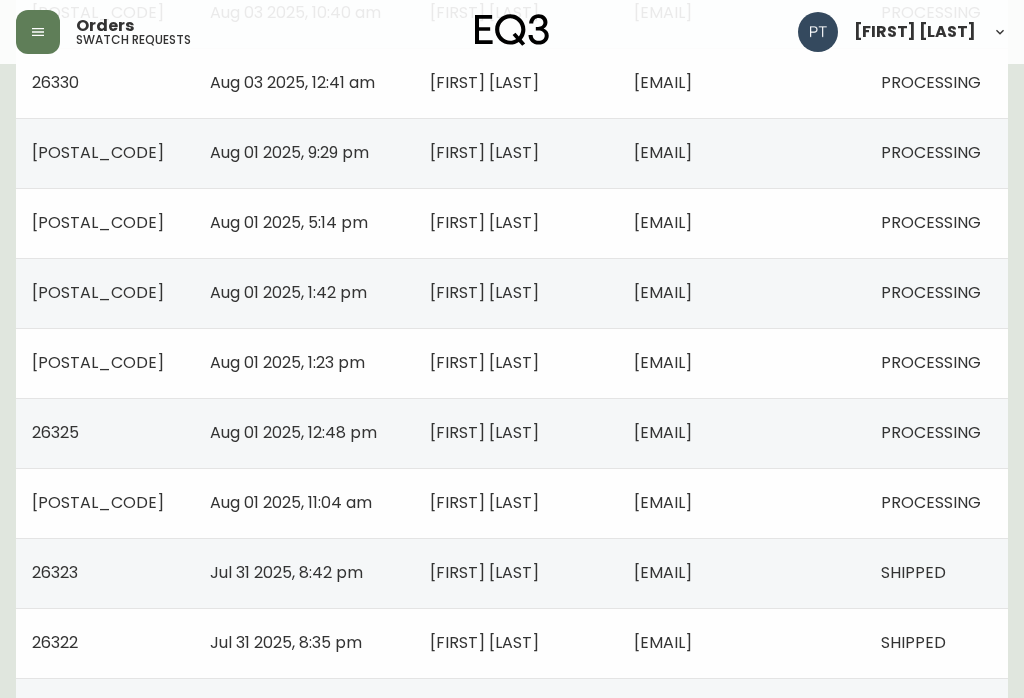 scroll, scrollTop: 1059, scrollLeft: 0, axis: vertical 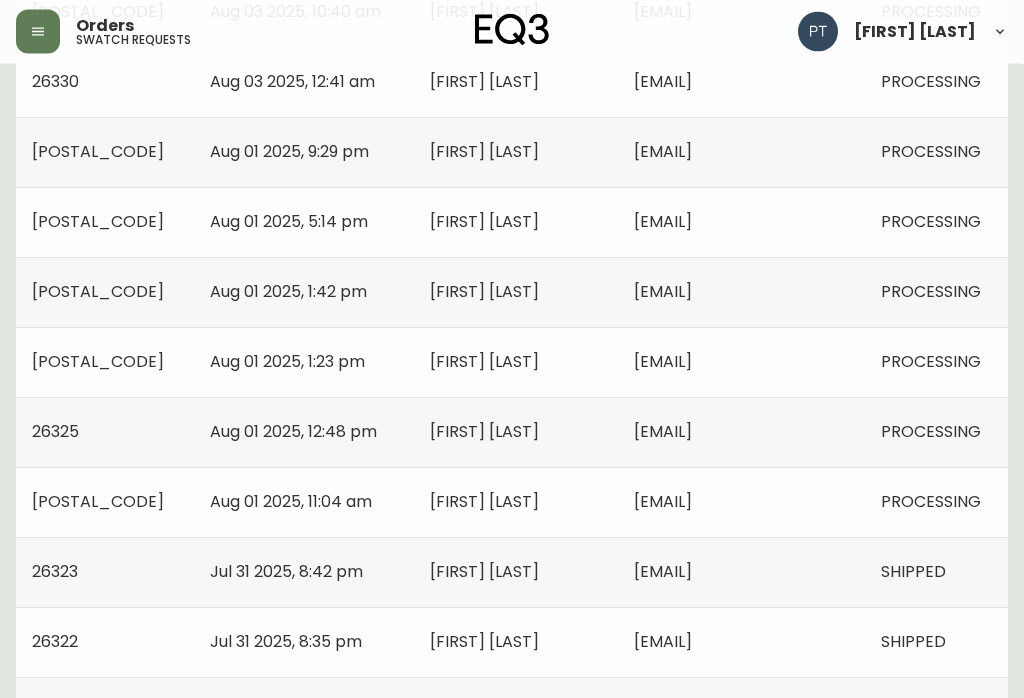 click on "PROCESSING" at bounding box center (931, 502) 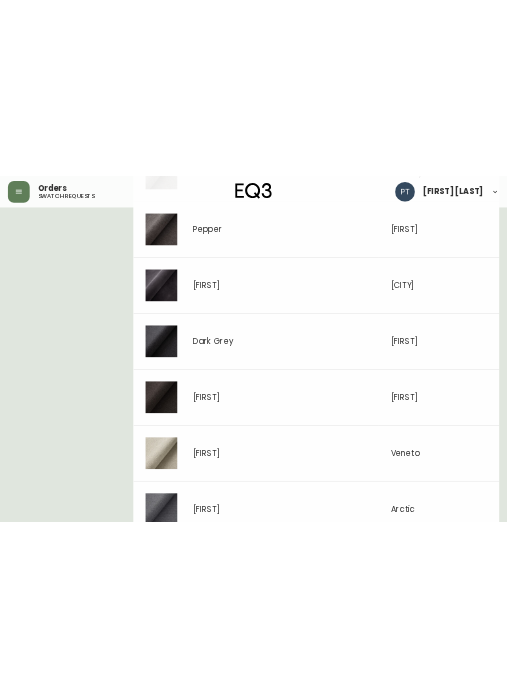 scroll, scrollTop: 823, scrollLeft: 0, axis: vertical 